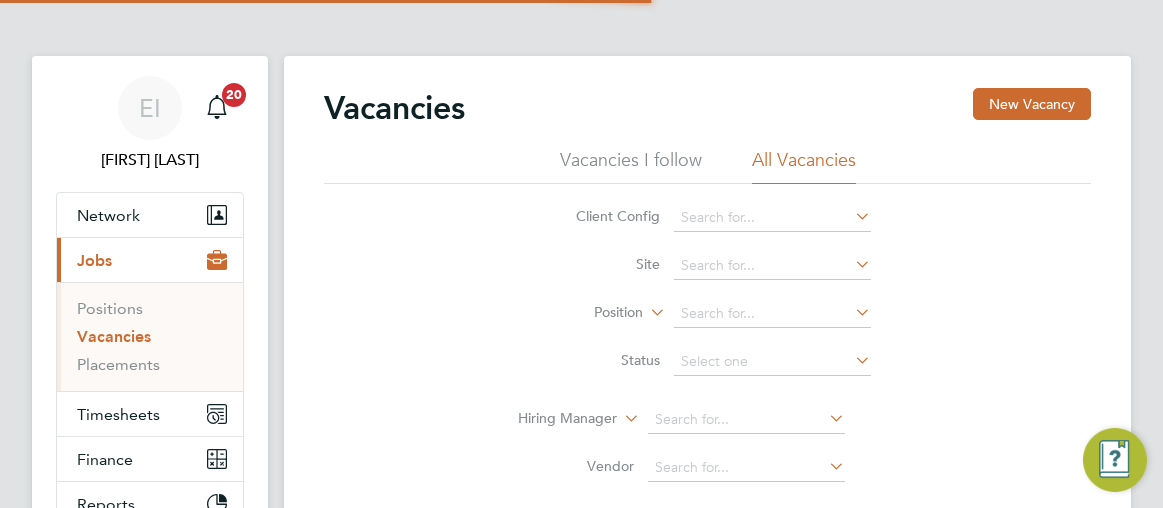 scroll, scrollTop: 0, scrollLeft: 0, axis: both 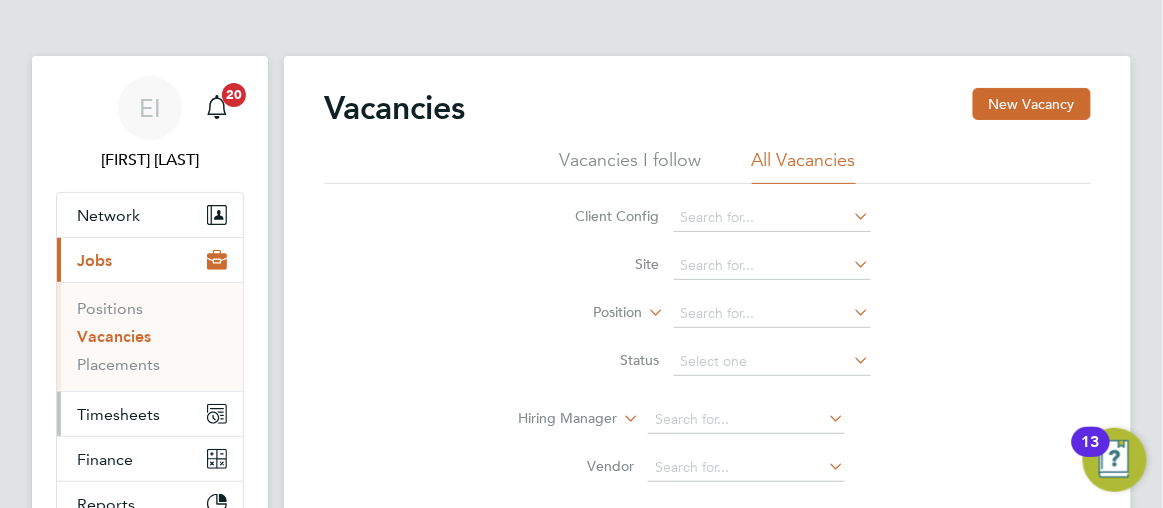 click on "Timesheets" at bounding box center (118, 414) 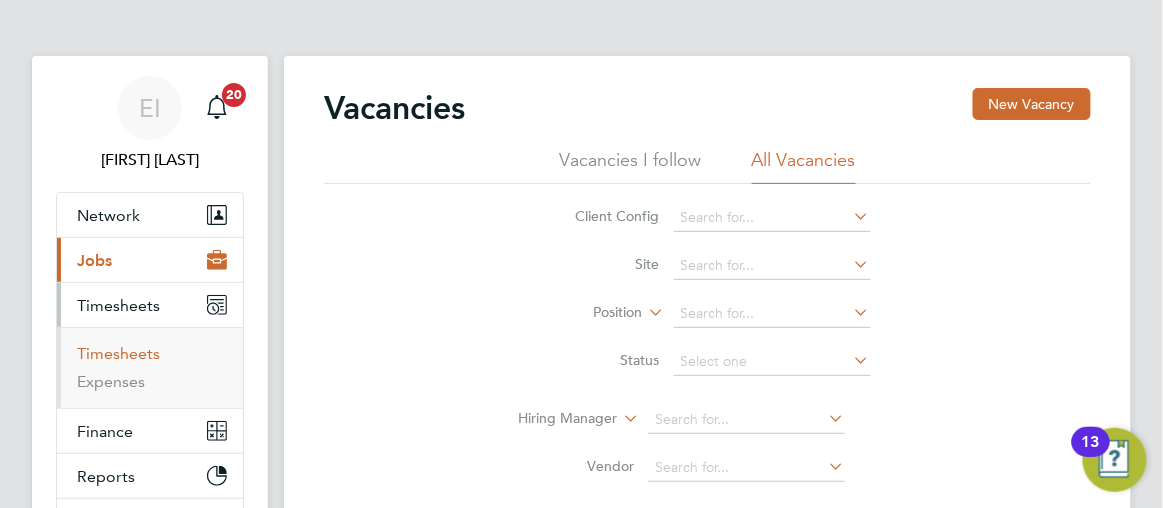 click on "Timesheets" at bounding box center (118, 353) 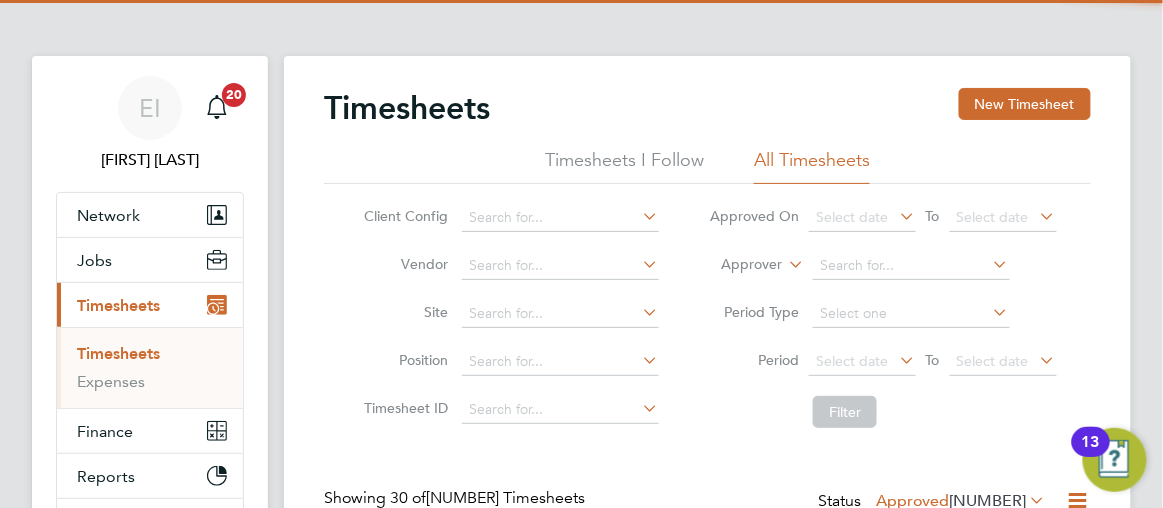 scroll, scrollTop: 10, scrollLeft: 9, axis: both 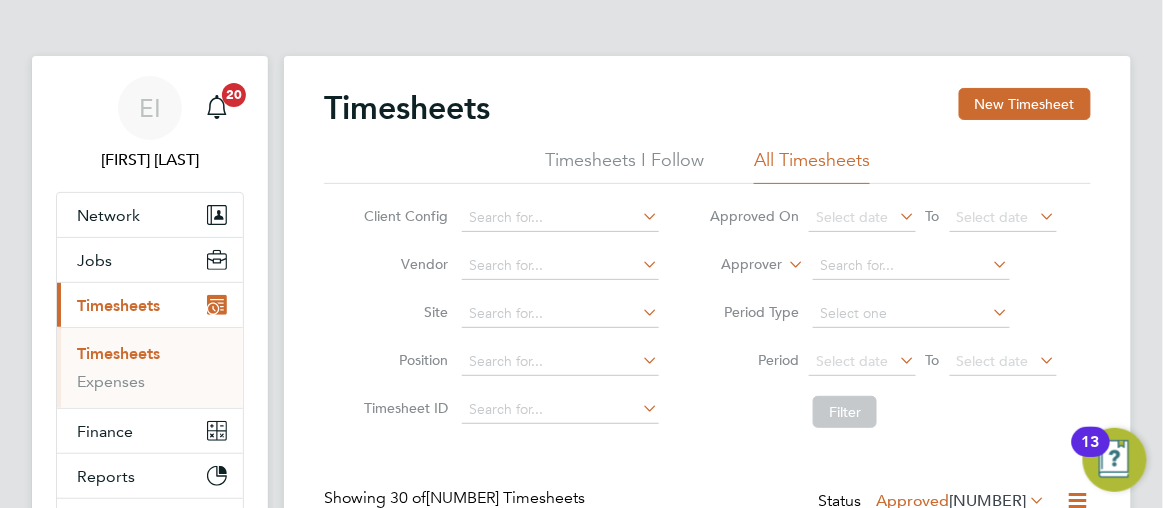 click on "Timesheets - Class 1 Personnel
Select date
To
Select date
Select date
To
Select date
Filter Showing   [NUMBER] of  [NUMBER] Timesheets Status  Approved  [NUMBER]  WORKER  / ROLE WORKER  / PERIOD PERIOD  / TYPE SITE  / VENDOR TOTAL   TOTAL  / STATUS STATUS APPROVER [FIRST] [LAST] Cleaner   [NUMBER] [MONTH] - [NUMBER] [MONTH] [YEAR] [NUMBER] [MONTH] - [NUMBER] [MONTH] [YEAR] Manual [LOCATION] [ORGANIZATION] £720.30 Approved Approved [FIRST] [LAST] [FIRST] [LAST] Cleaner   [NUMBER] [MONTH] - [NUMBER] [MONTH] [YEAR] [NUMBER] [MONTH] - [NUMBER] [MONTH] [YEAR] Manual [LOCATION] [ORGANIZATION] £385.88 Approved Approved [FIRST] [LAST] [FIRST] [LAST] Cleaner   [NUMBER] [MONTH] - [NUMBER] [MONTH] [YEAR] [NUMBER] [MONTH] - [NUMBER] [MONTH] [YEAR] Manual [LOCATION] [ORGANIZATION] £222.95 Approved" 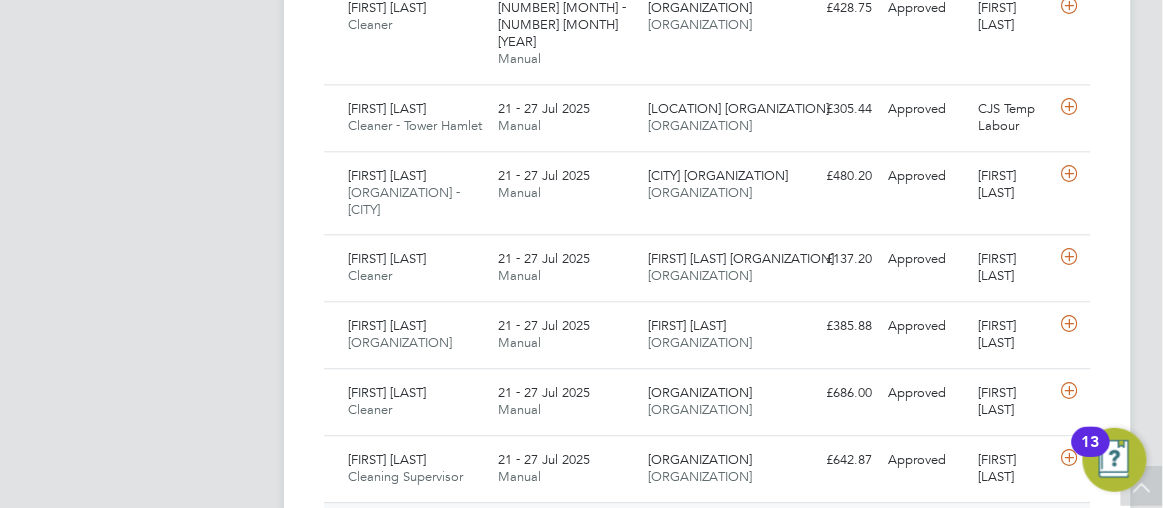 click on "Approved" 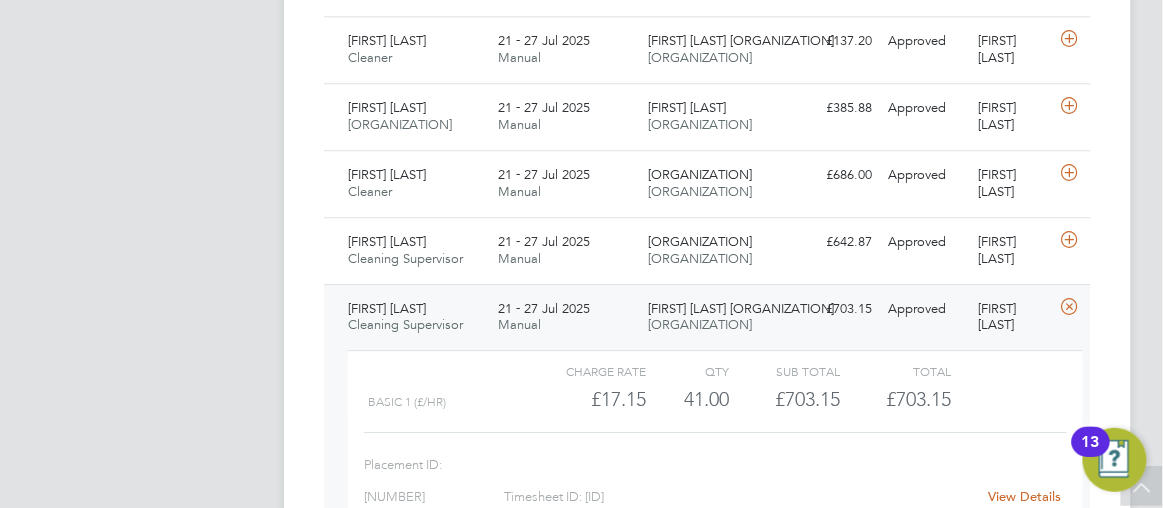 click on "View Details" 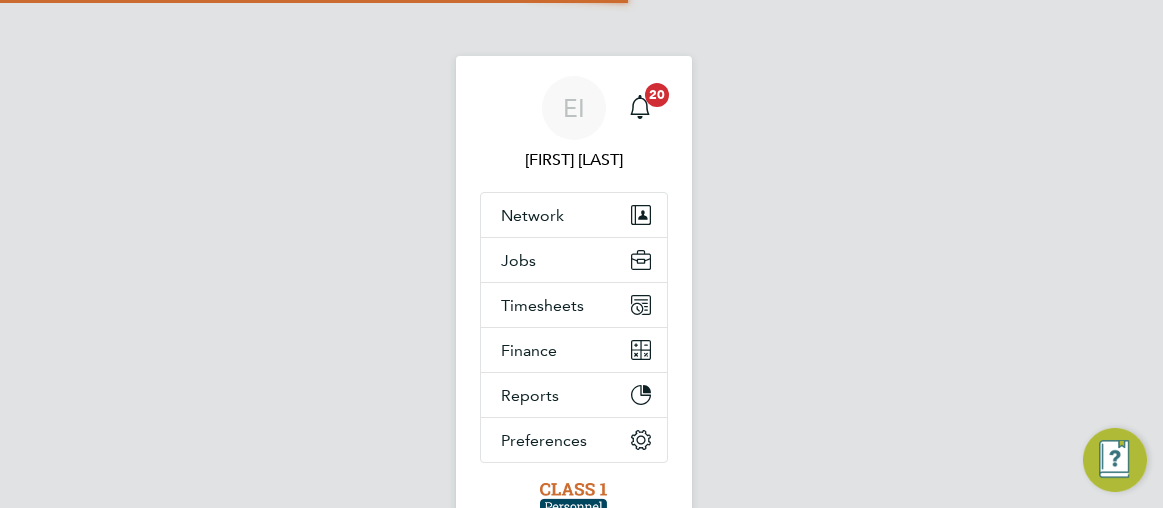 scroll, scrollTop: 0, scrollLeft: 0, axis: both 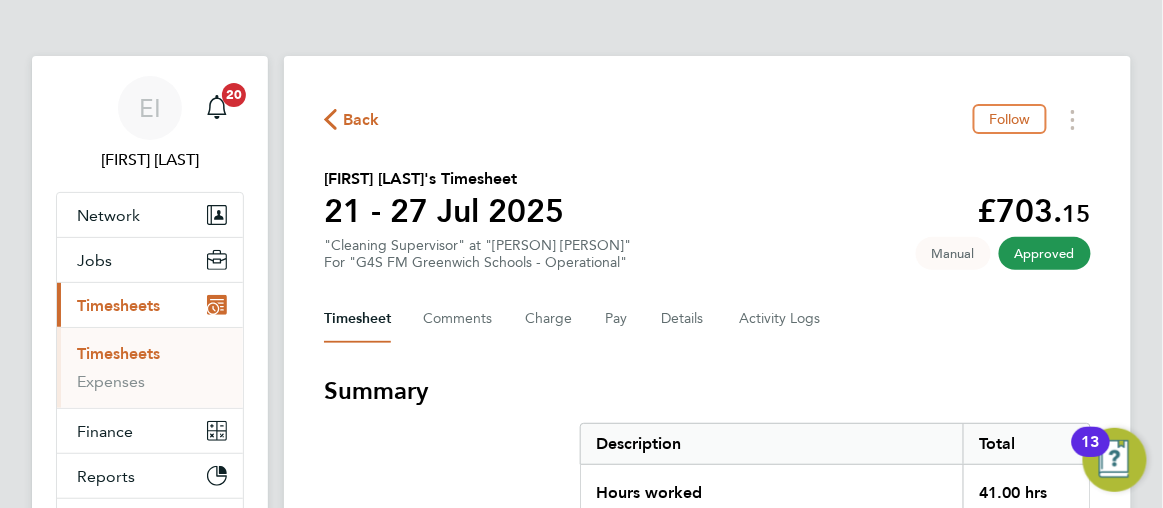 click on "Back  Follow
Erick Pilaquinga's Timesheet   21 - 27 Jul 2025   £703. 15  "Cleaning Supervisor" at "Thomas Tallis School Greenwich Schools"  For "G4S FM Greenwich Schools - Operational"  Approved   Manual   Timesheet   Comments   Charge   Pay   Details   Activity Logs   Summary   Description   Total   Hours worked   41.00 hrs   Basic 1   41.00 hrs   Time Worked   Mon 21 Jul   10:00 to 19:00   |   60 min   8.00 hrs   |   Basic 1   (£17.15) =   £137.20   View   Tue 22 Jul   10:00 to 19:00   |   60 min   8.00 hrs   |   Basic 1   (£17.15) =   £137.20   View   Wed 23 Jul   10:00 to 20:00   |   60 min   9.00 hrs   |   Basic 1   (£17.15) =   £154.35   View   Thu 24 Jul   10:00 to 19:00   |   60 min   8.00 hrs   |   Basic 1   (£17.15) =   £137.20   View   Fri 25 Jul   10:00 to 19:00   |   60 min   8.00 hrs   |   Basic 1   (£17.15) =   £137.20   View   Sat 26 Jul   –   Sun 27 Jul   –   Cancel Timesheet" 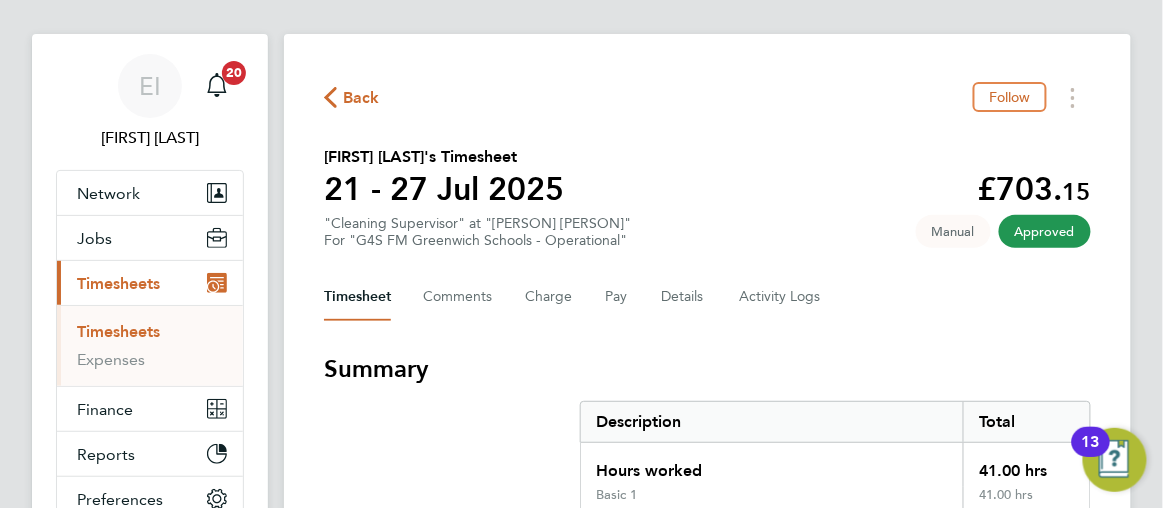 scroll, scrollTop: 0, scrollLeft: 0, axis: both 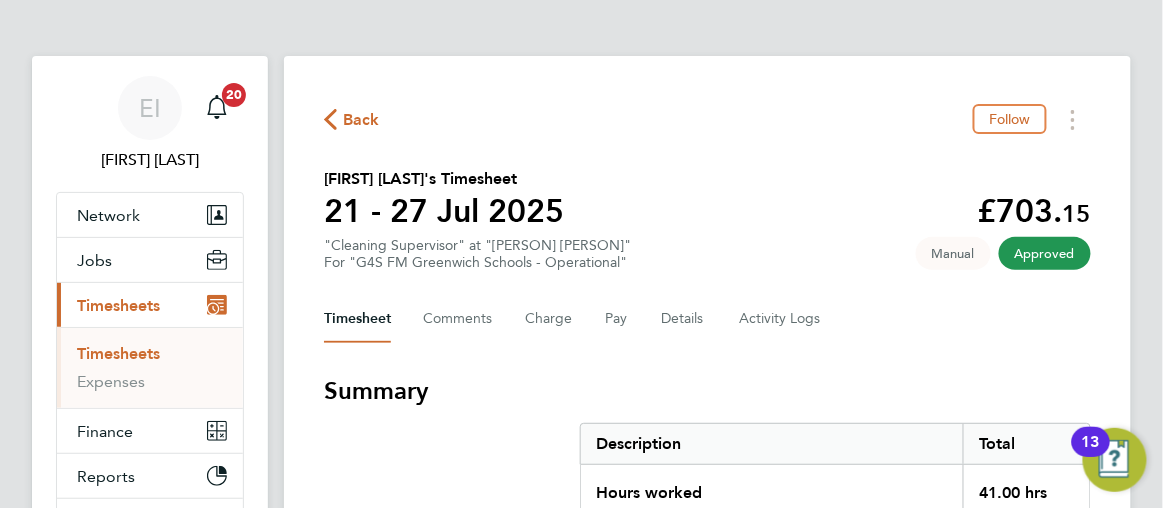 click 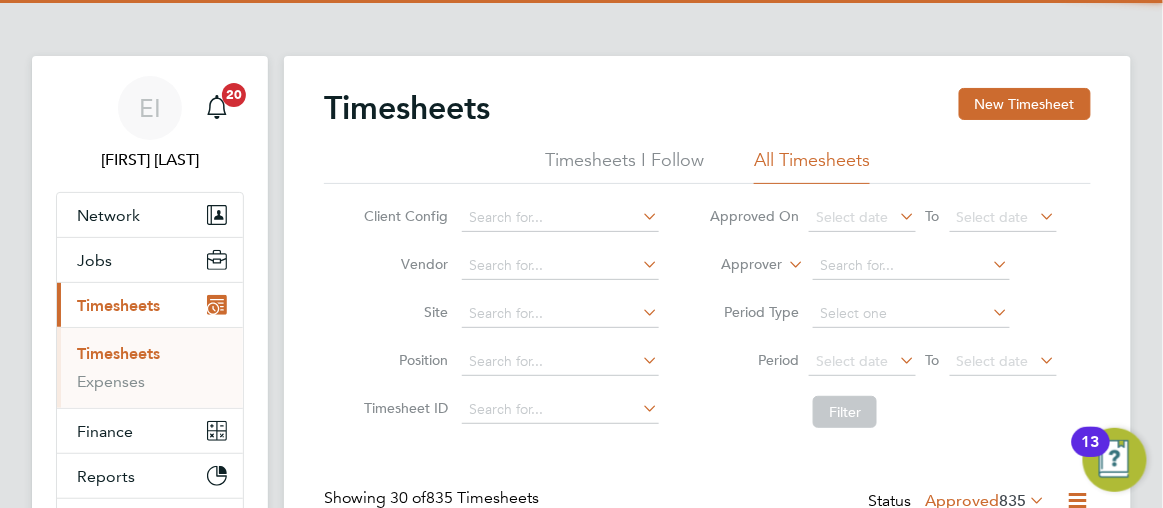 scroll, scrollTop: 10, scrollLeft: 9, axis: both 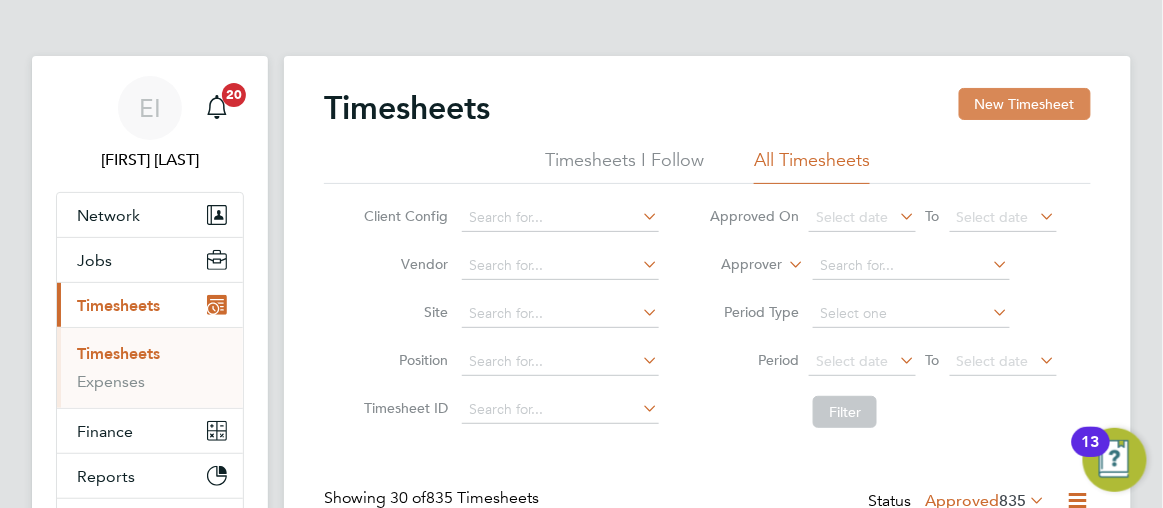 click on "New Timesheet" 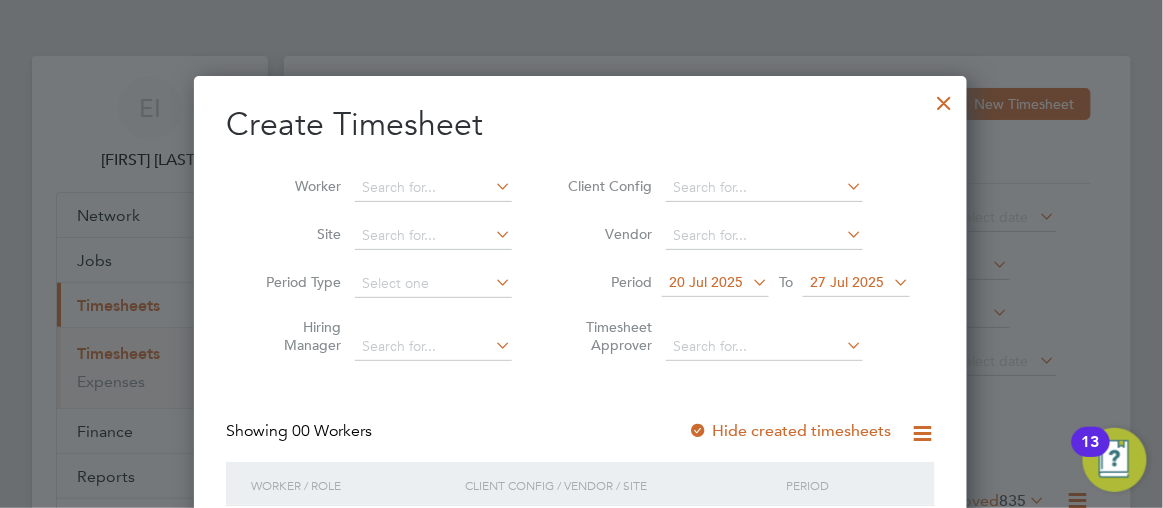type 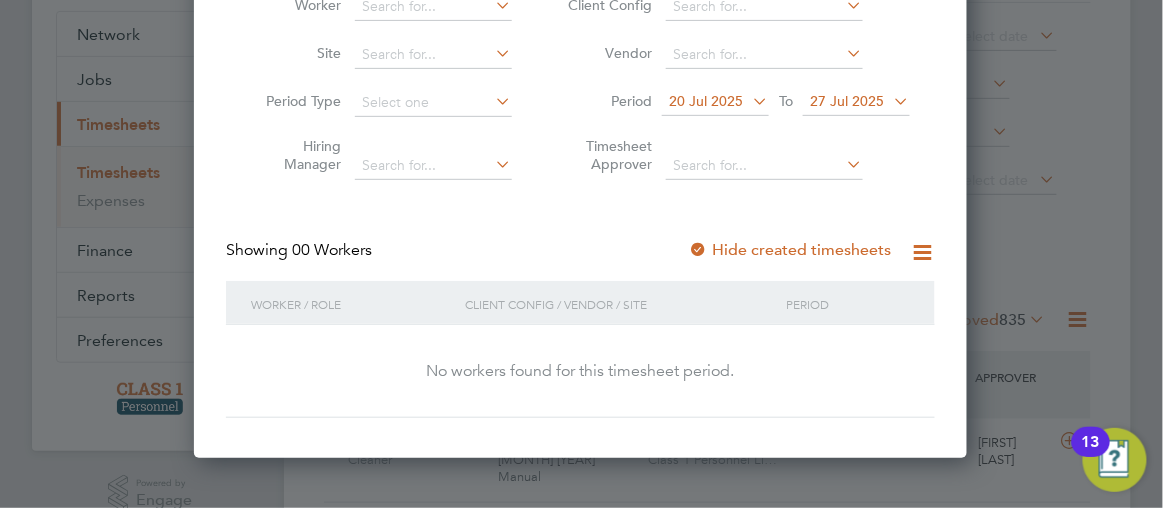 click on "20 Jul 2025" at bounding box center [706, 101] 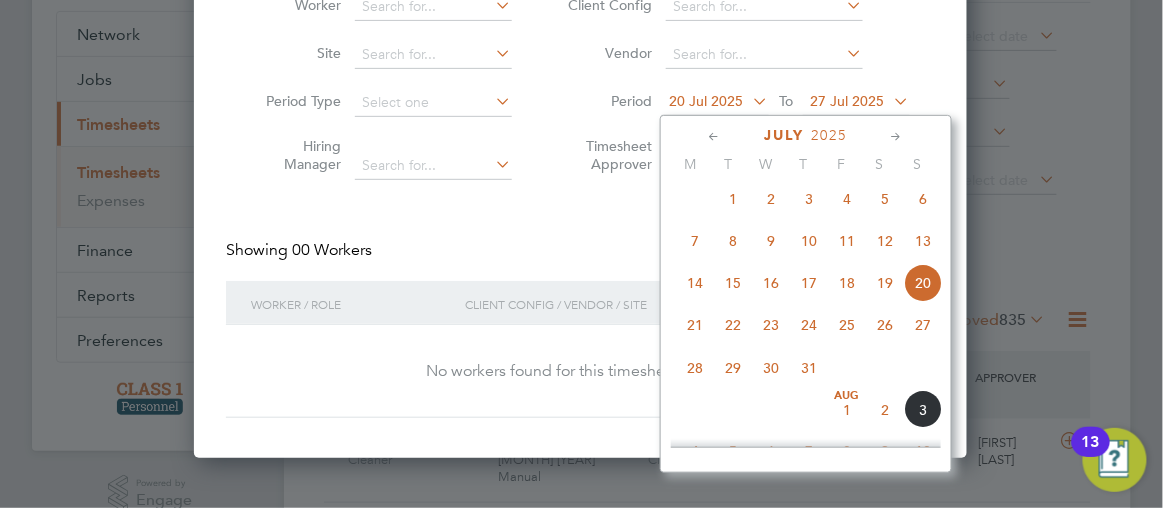 click on "14" 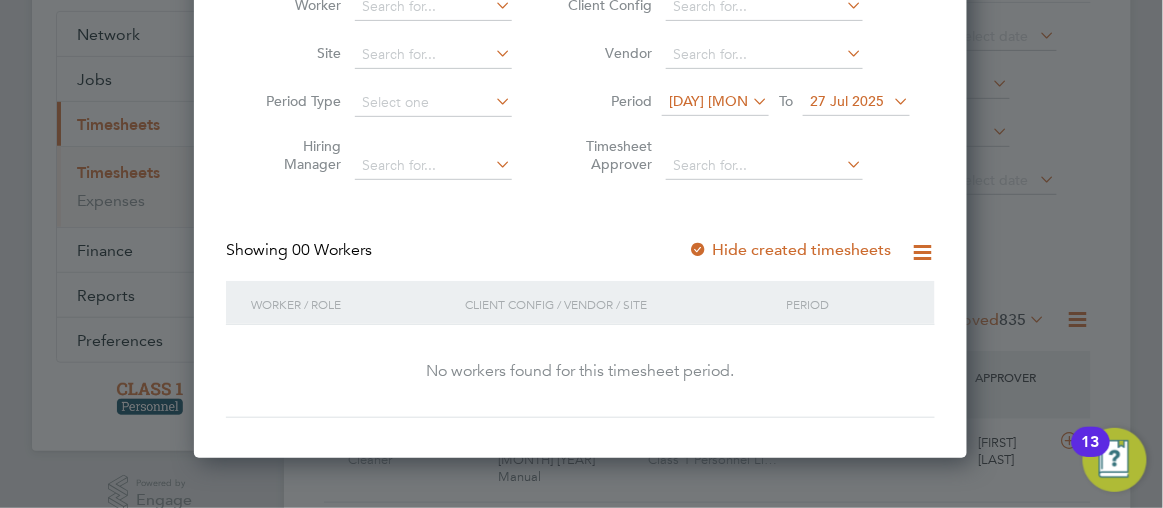 click on "27 Jul 2025" at bounding box center [847, 101] 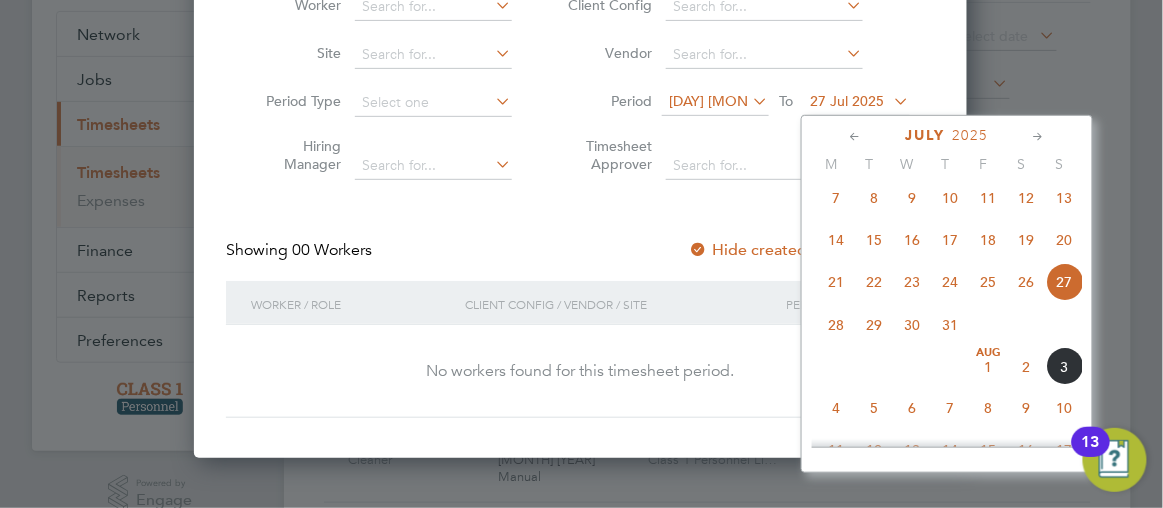 click on "28" 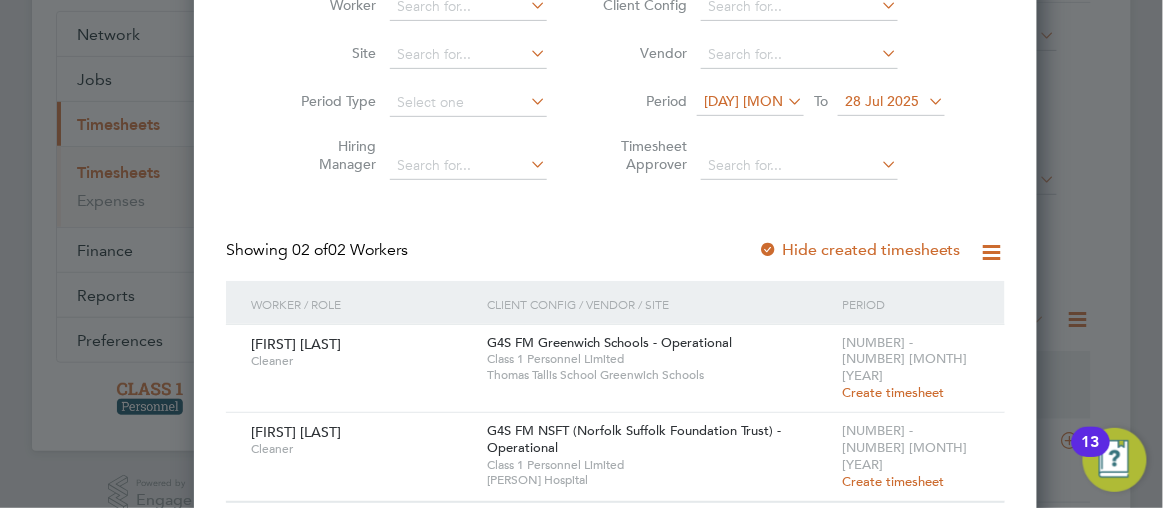 click on "14 Jul 2025" at bounding box center [779, 101] 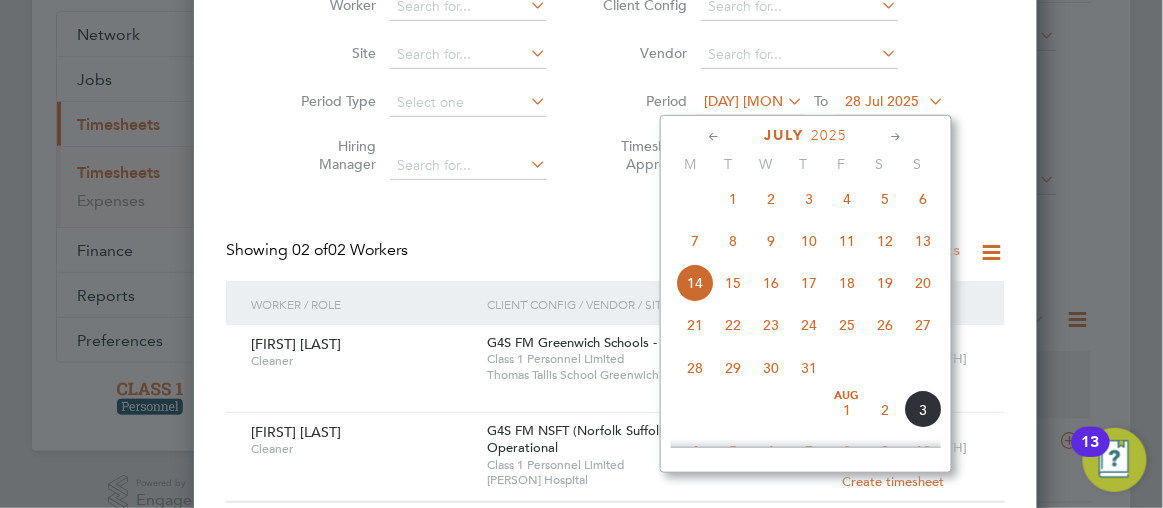 click on "28" 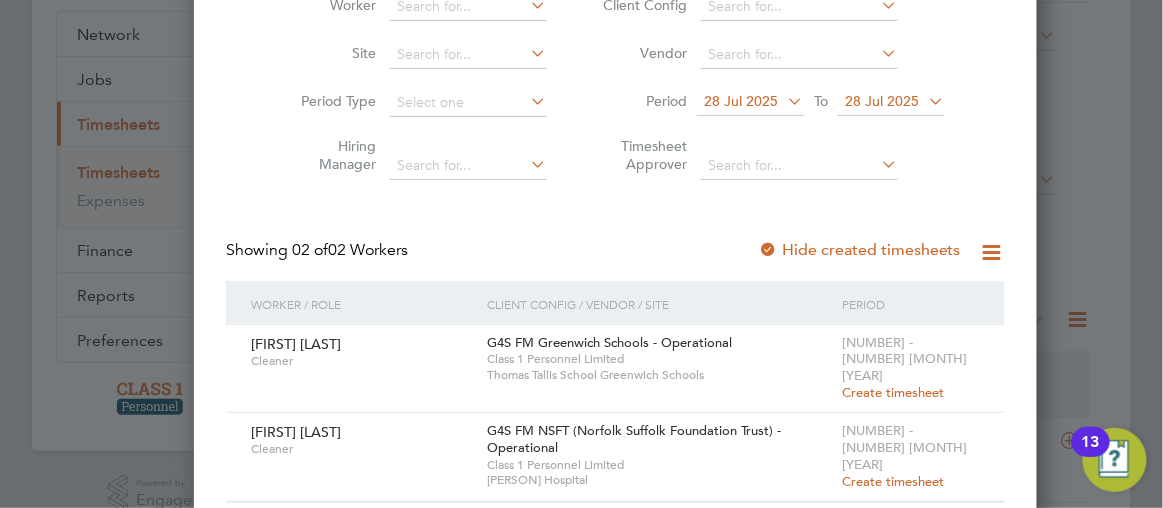 click on "28 Jul 2025" at bounding box center (882, 101) 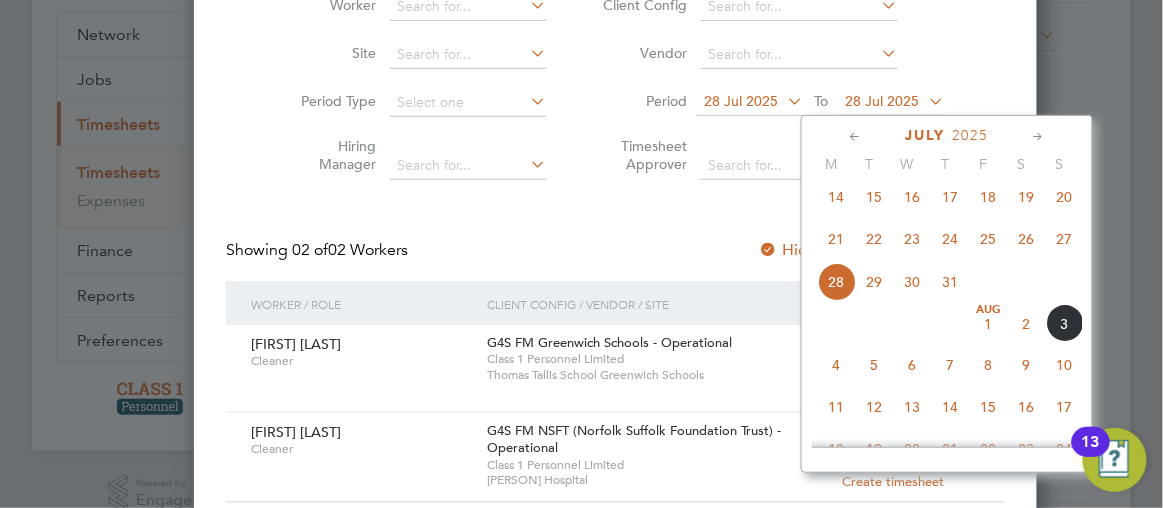 click on "3" 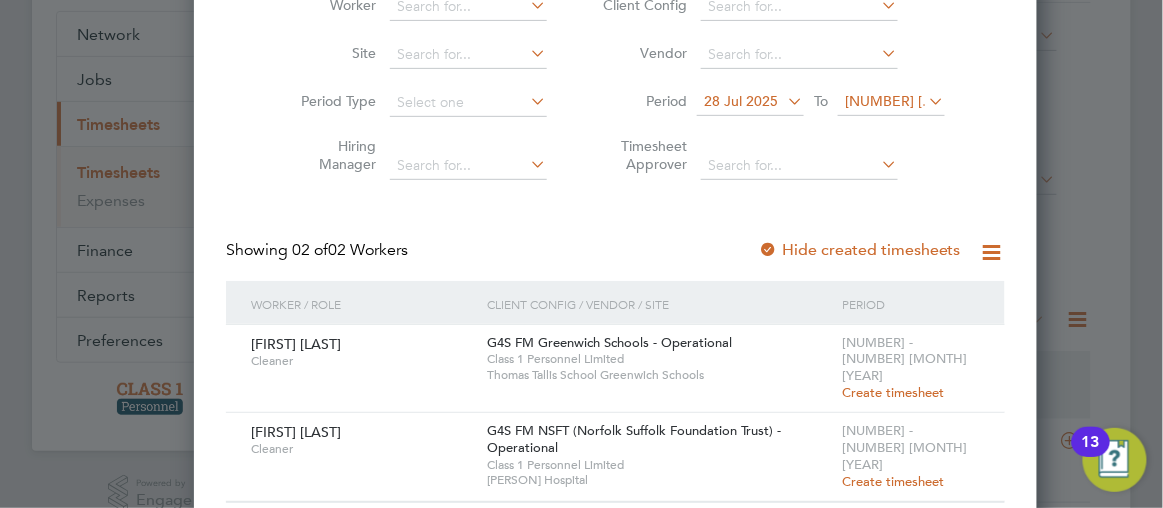 click 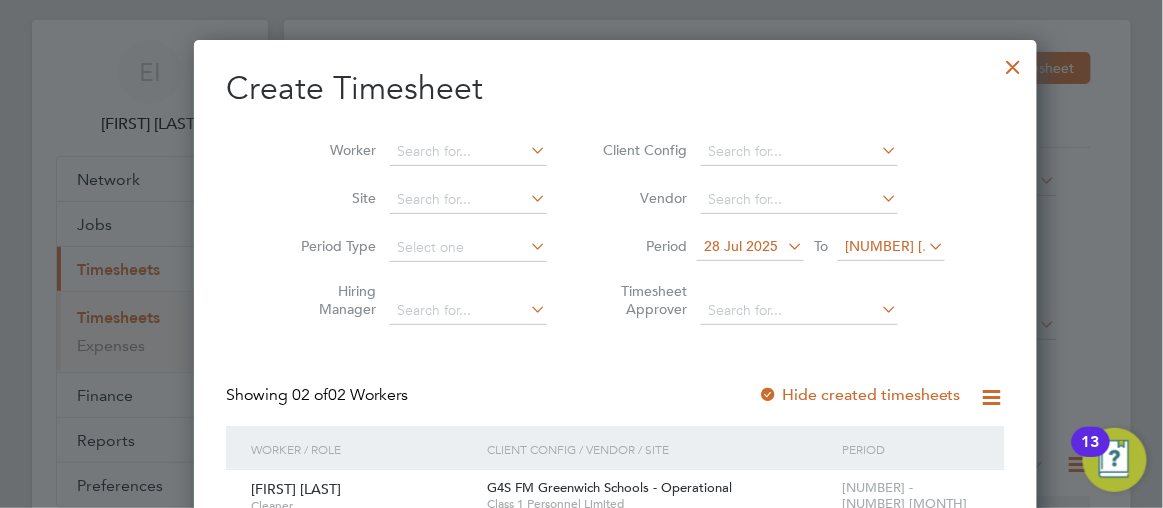 click at bounding box center (1014, 62) 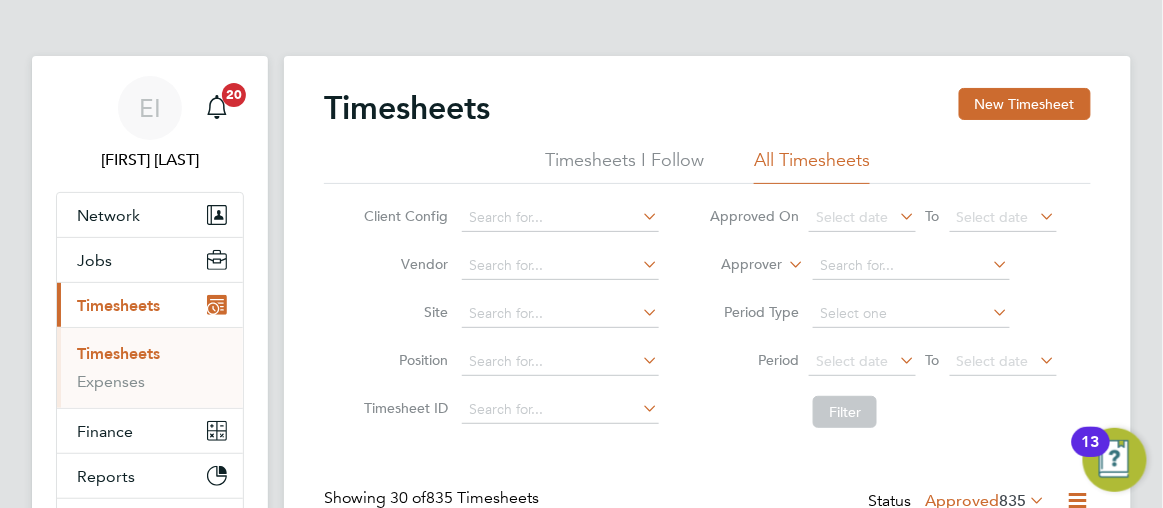 click on "Timesheets - Class 1 Personnel
Select date
To
Select date
Select date
To
Select date
Filter Showing   [NUMBER] of  [NUMBER] Timesheets Status  Approved  [NUMBER]  WORKER  / ROLE WORKER  / PERIOD PERIOD  / TYPE SITE  / VENDOR TOTAL   TOTAL  / STATUS STATUS APPROVER [FIRST] [LAST] Cleaner   [NUMBER] [MONTH] - [NUMBER] [MONTH] [YEAR] [NUMBER] [MONTH] - [NUMBER] [MONTH] [YEAR] Manual [LOCATION] [ORGANIZATION] £720.30 Approved Approved [FIRST] [LAST] [FIRST] [LAST] Cleaner   [NUMBER] [MONTH] - [NUMBER] [MONTH] [YEAR] [NUMBER] [MONTH] - [NUMBER] [MONTH] [YEAR] Manual [LOCATION] [ORGANIZATION] £385.88 Approved Approved [FIRST] [LAST] [FIRST] [LAST] Cleaner   [NUMBER] [MONTH] - [NUMBER] [MONTH] [YEAR] [NUMBER] [MONTH] - [NUMBER] [MONTH] [YEAR] Manual [LOCATION] [ORGANIZATION] £222.95 Approved" 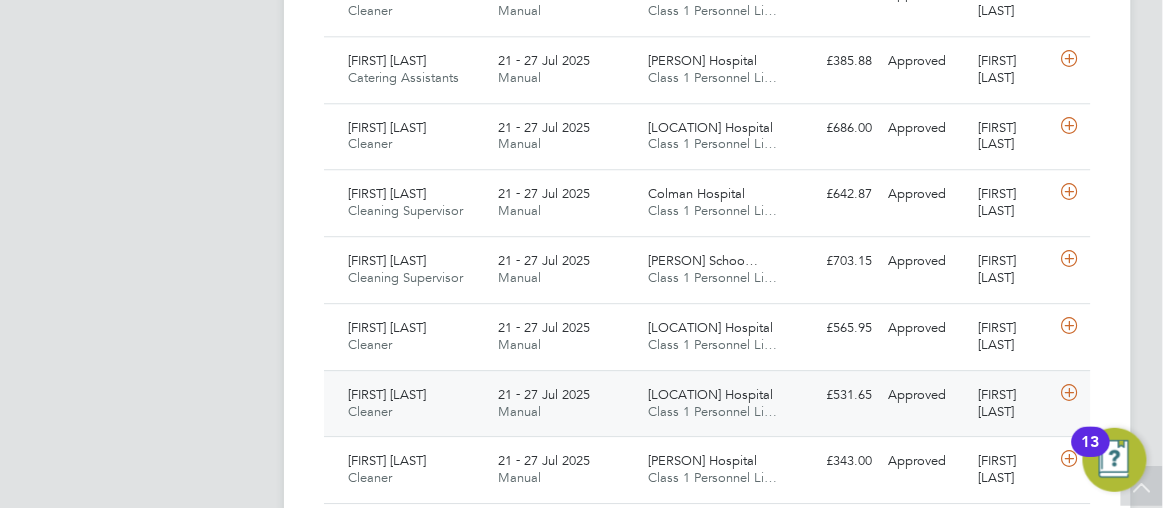 click on "Approved" 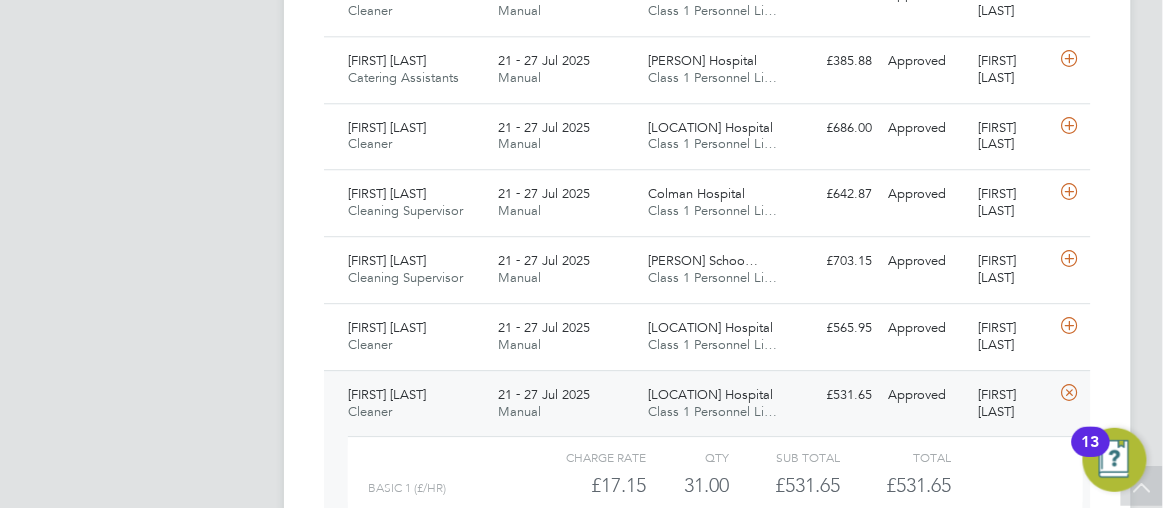 click on "View Details" 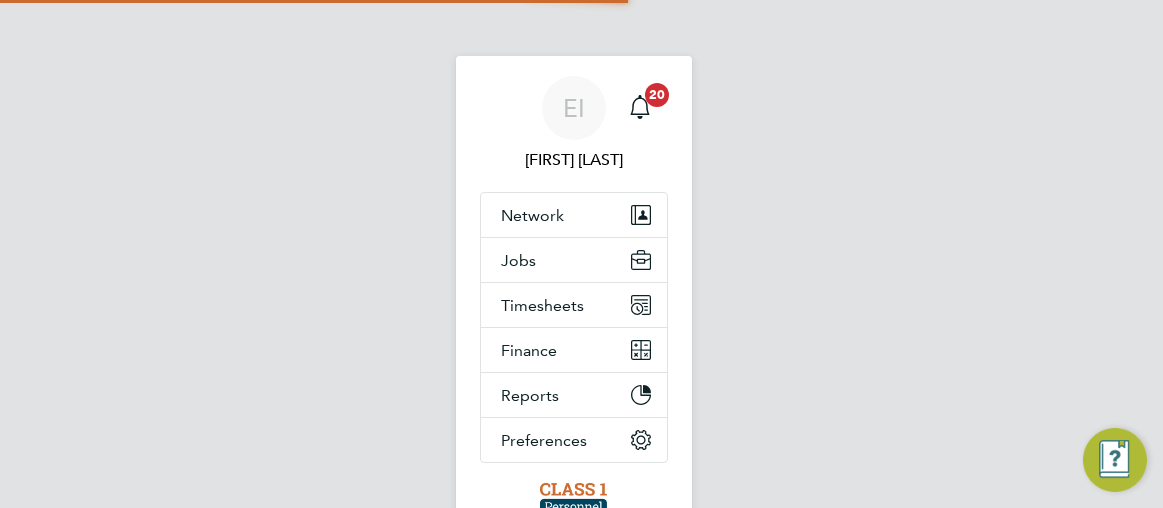 scroll, scrollTop: 0, scrollLeft: 0, axis: both 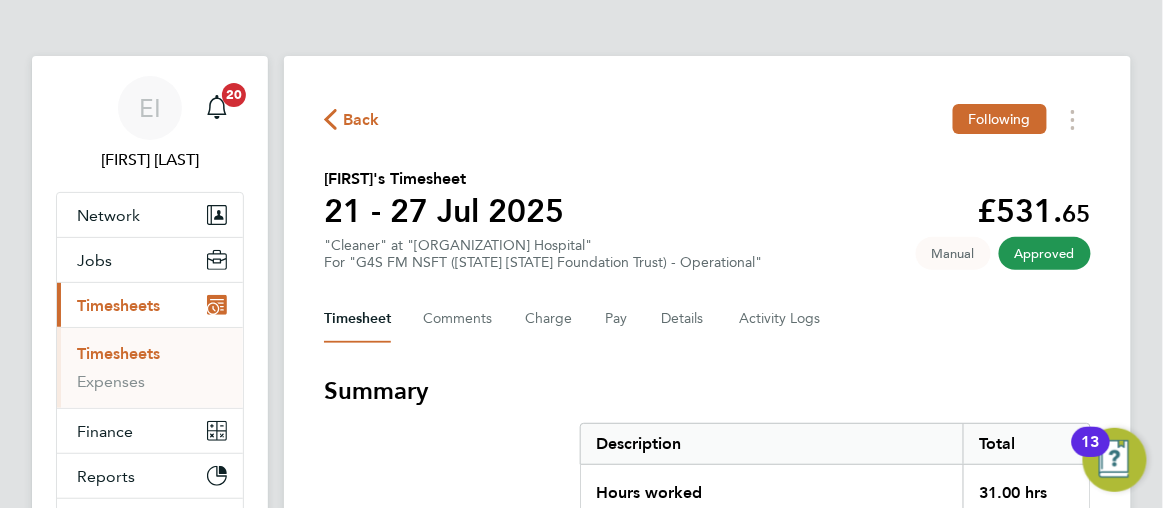 click on "Back  Following
Sonna Beyai's Timesheet   21 - 27 Jul 2025   £531. 65  "Cleaner" at "Hellesdon Hospital"  For "G4S FM NSFT (Norfolk Suffolk Foundation Trust) - Operational"  Approved   Manual   Timesheet   Comments   Charge   Pay   Details   Activity Logs   Summary   Description   Total   Hours worked   31.00 hrs   Basic 1   31.00 hrs   Time Worked   Mon 21 Jul   08:00 to 13:00   |   0 min   5.00 hrs   |   Basic 1   (£17.15) =   £85.75   View   Tue 22 Jul   –   Wed 23 Jul   08:00 to 13:00   |   0 min   5.00 hrs   |   Basic 1   (£17.15) =   £85.75   13:15 to 16:15   |   0 min   3.00 hrs   |   Basic 1   (£17.15) =   £51.45   View   Thu 24 Jul   08:00 to 13:00   |   0 min   5.00 hrs   |   Basic 1   (£17.15) =   £85.75   13:15 to 16:15   |   0 min   3.00 hrs   |   Basic 1   (£17.15) =   £51.45   View   Fri 25 Jul   08:00 to 13:00   |   0 min   5.00 hrs   |   Basic 1   (£17.15) =   £85.75   13:15 to 16:15   |   0 min   3.00 hrs   |   Basic 1   (£17.15) =   £51.45   View   |   |" 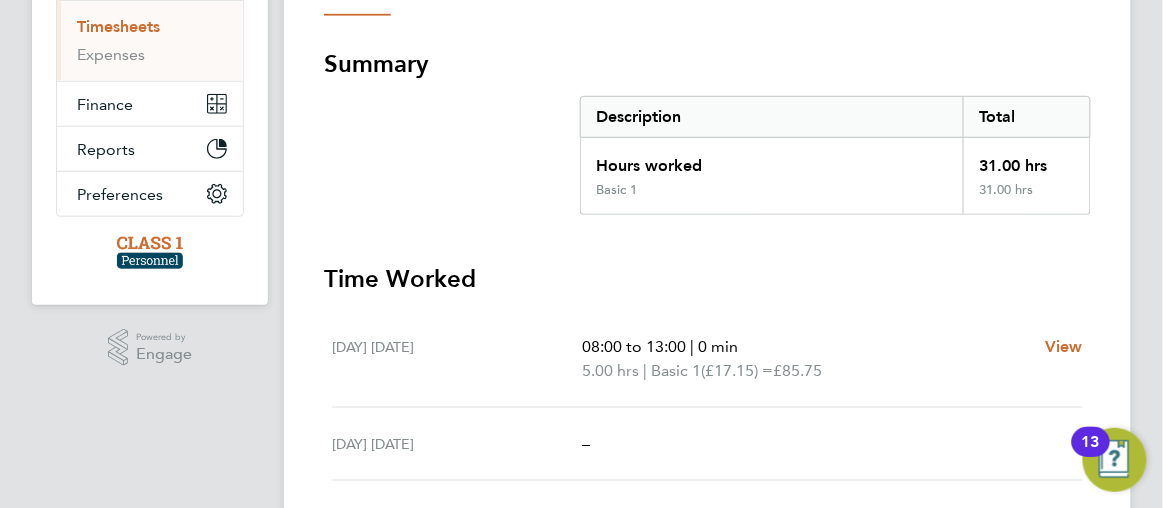 scroll, scrollTop: 436, scrollLeft: 0, axis: vertical 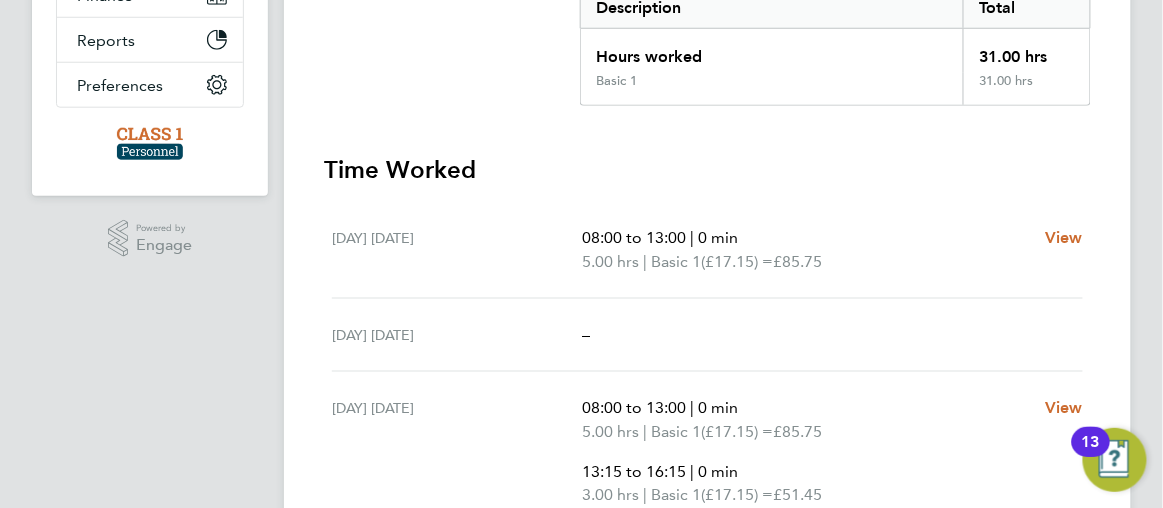 click on "–" at bounding box center [586, 334] 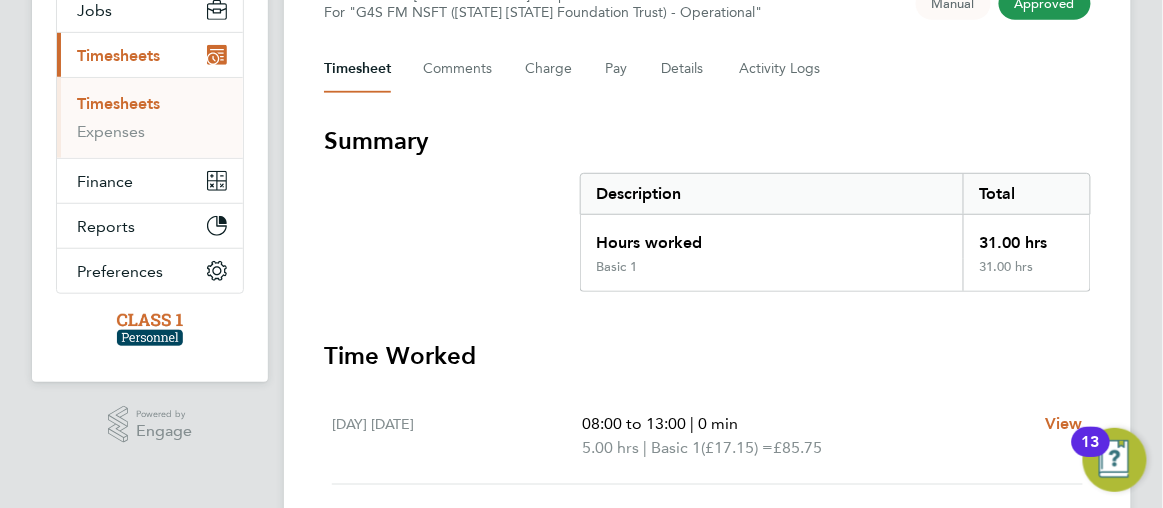 scroll, scrollTop: 105, scrollLeft: 0, axis: vertical 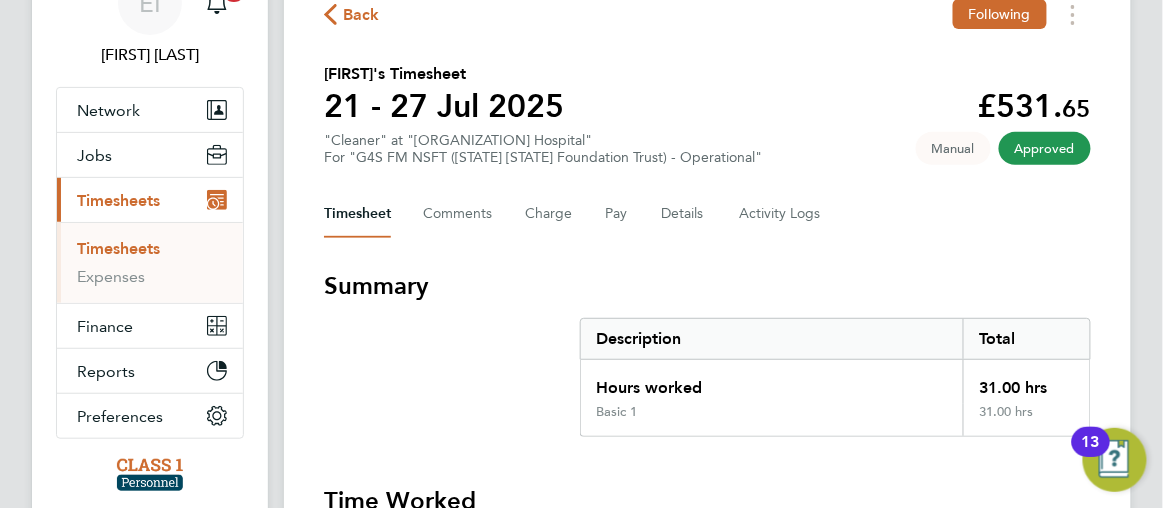 click 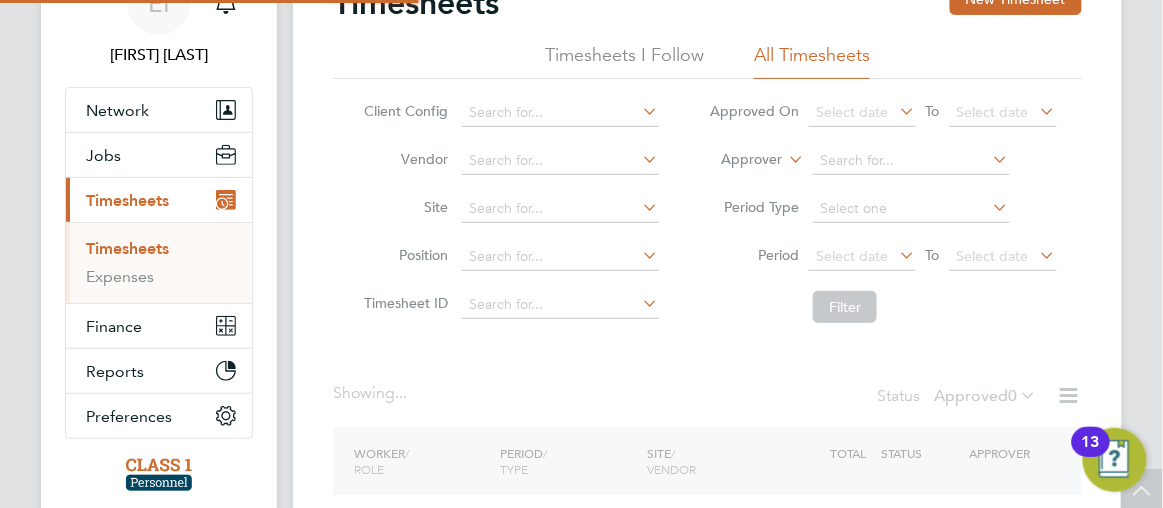 scroll, scrollTop: 0, scrollLeft: 0, axis: both 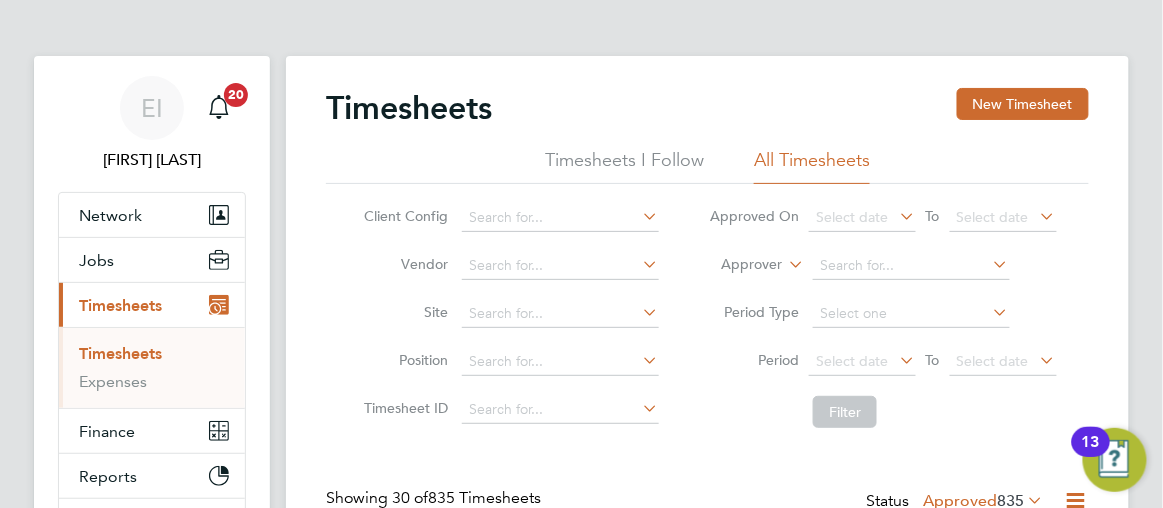 click on "Timesheets - Class 1 Personnel
Select date
To
Select date
Select date
To
Select date
Filter Showing   [NUMBER] of  [NUMBER] Timesheets Status  Approved  [NUMBER]  WORKER  / ROLE WORKER  / PERIOD PERIOD  / TYPE SITE  / VENDOR TOTAL   TOTAL  / STATUS STATUS APPROVER [FIRST] [LAST] Cleaner   [NUMBER] [MONTH] - [NUMBER] [MONTH] [YEAR] [NUMBER] [MONTH] - [NUMBER] [MONTH] [YEAR] Manual [LOCATION] [ORGANIZATION] £720.30 Approved Approved [FIRST] [LAST] [FIRST] [LAST] Cleaner   [NUMBER] [MONTH] - [NUMBER] [MONTH] [YEAR] [NUMBER] [MONTH] - [NUMBER] [MONTH] [YEAR] Manual [LOCATION] [ORGANIZATION] £385.88 Approved Approved [FIRST] [LAST] [FIRST] [LAST] Cleaner   [NUMBER] [MONTH] - [NUMBER] [MONTH] [YEAR] [NUMBER] [MONTH] - [NUMBER] [MONTH] [YEAR] Manual [LOCATION] [ORGANIZATION] £222.95 Approved" 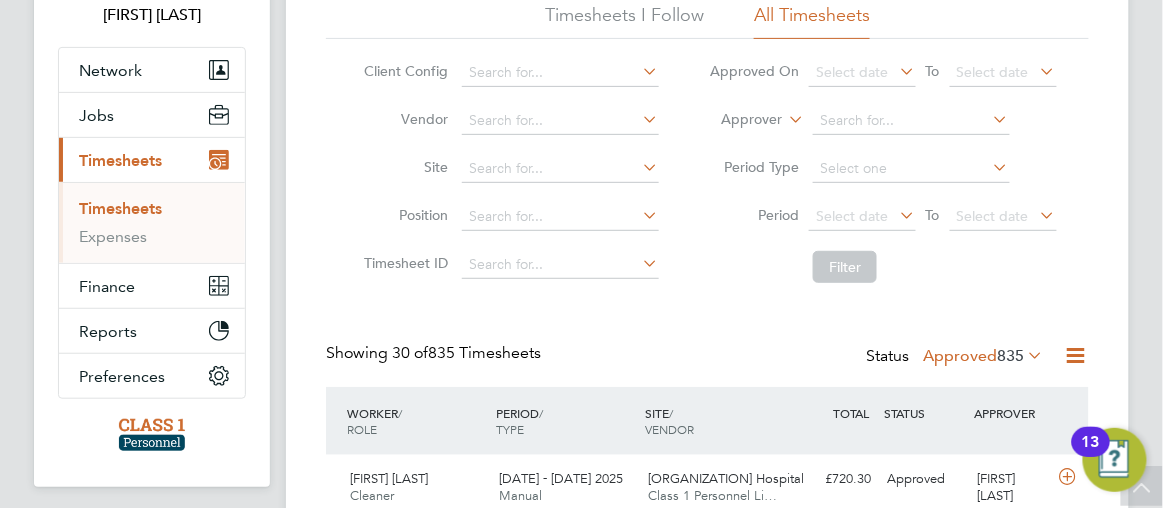 click 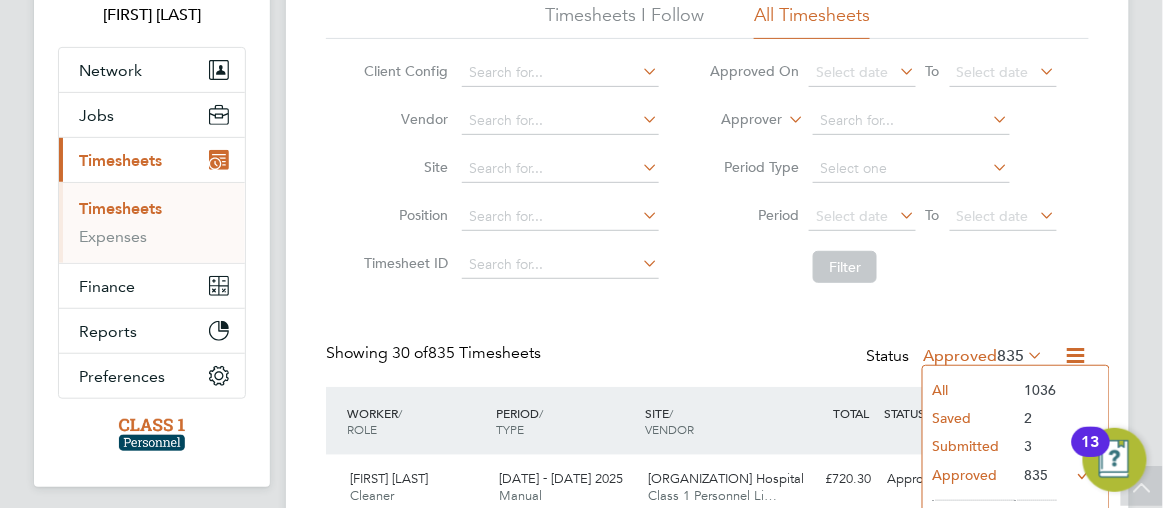 click on "All" 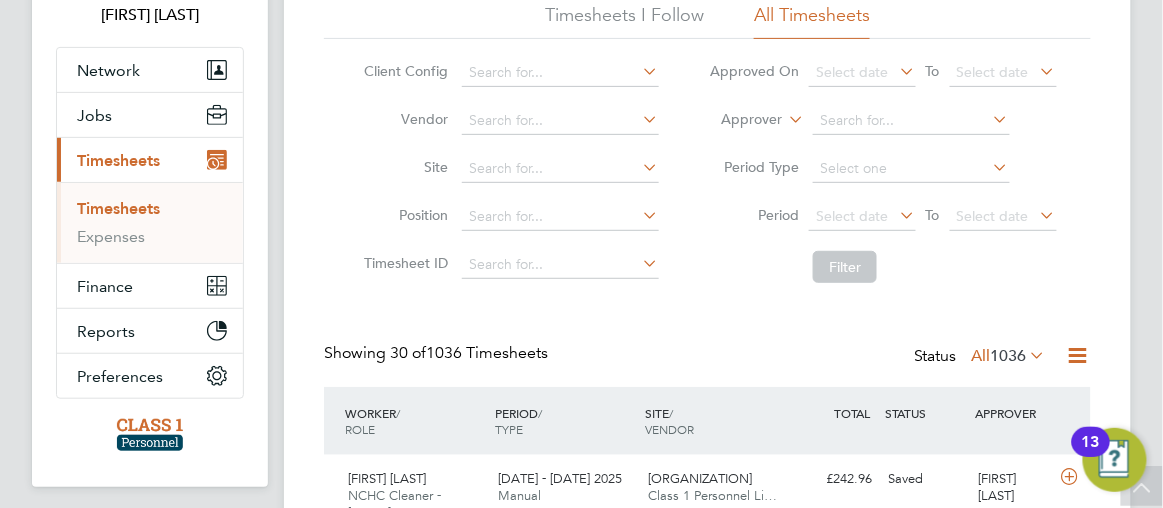 click on "Timesheets New Timesheet Timesheets I Follow All Timesheets Client Config   Vendor   Site   Position   Timesheet ID   Approved On
Select date
To
Select date
Approver     Period Type   Period
Select date
To
Select date
Filter Showing   30 of  1036 Timesheets Status  All  1036  WORKER  / ROLE WORKER  / PERIOD PERIOD  / TYPE SITE  / VENDOR TOTAL   TOTAL  / STATUS STATUS APPROVER Joseph Coffey NCHC Cleaner - Norfolk   28 Jul - 3 Aug 2025 28 Jul - 3 Aug 2025 Manual Norwich Comm Hosp Class 1 Personnel Li… £242.96 Saved Saved Alexandra Gergye Billy Green Cleaning Supervisor   28 Jul - 3 Aug 2025 28 Jul - 3 Aug 2025 Manual Colman Hospital Class 1 Personnel Li… £722.65 Submitted Submitted Alexandra Gergye Nancy Konadu Cleaner   28 Jul - 3 Aug 2025 28 Jul - 3 Aug 2025 Manual Hellesdon Hospital Class 1 Personnel Li… £720.30 Approved Approved Gianni Bernardi Tyler Girling Cleaner   28 Jul - 3 Aug 2025 28 Jul - 3 Aug 2025 Manual Woodlands Ipswich… £385.88" 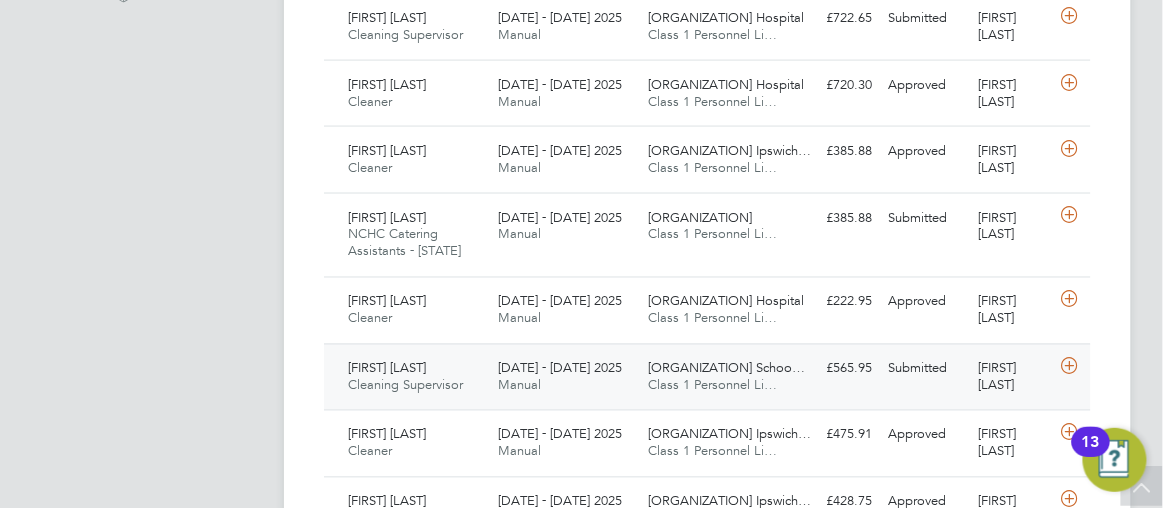 click on "Erick Pilaquinga Cleaning Supervisor   28 Jul - 3 Aug 2025 28 Jul - 3 Aug 2025 Manual Thomas Tallis Schoo… Class 1 Personnel Li… £565.95 Submitted Submitted Monique Maussant" 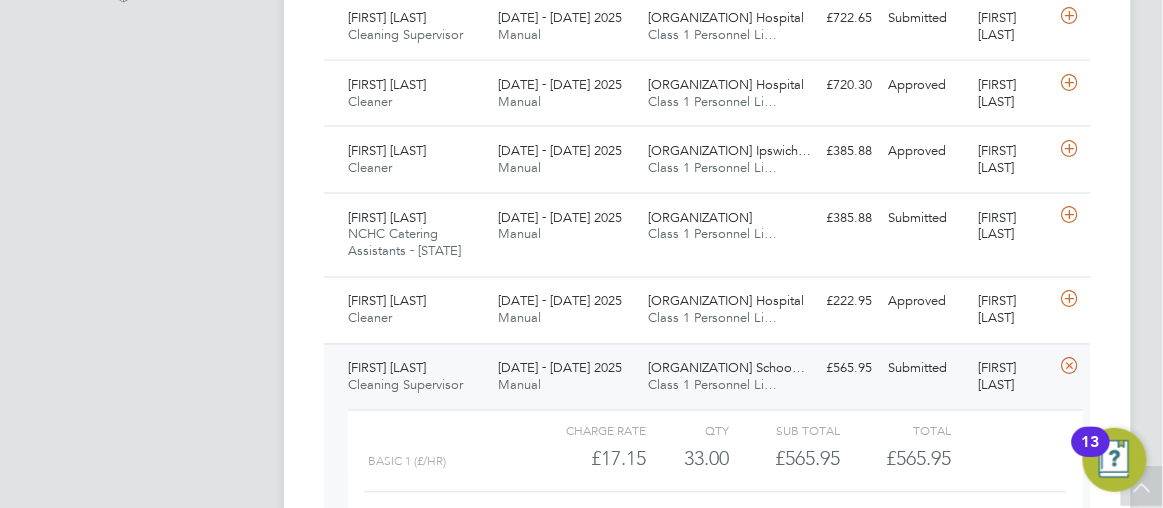 click on "Basic 1 (£/HR)     £17.15 33 33.00 33 £565.95 £565.95" 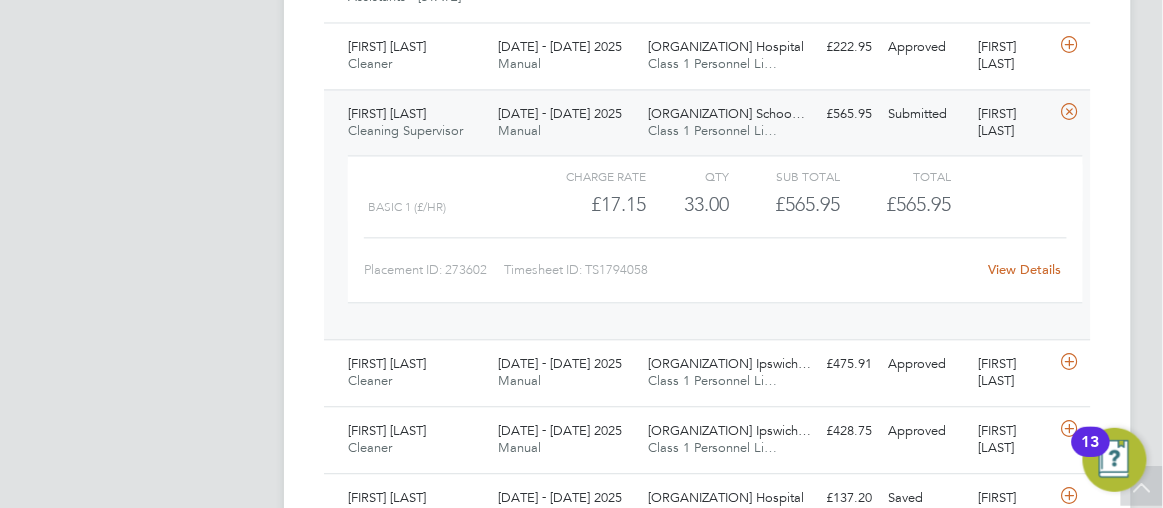 click on "View Details" 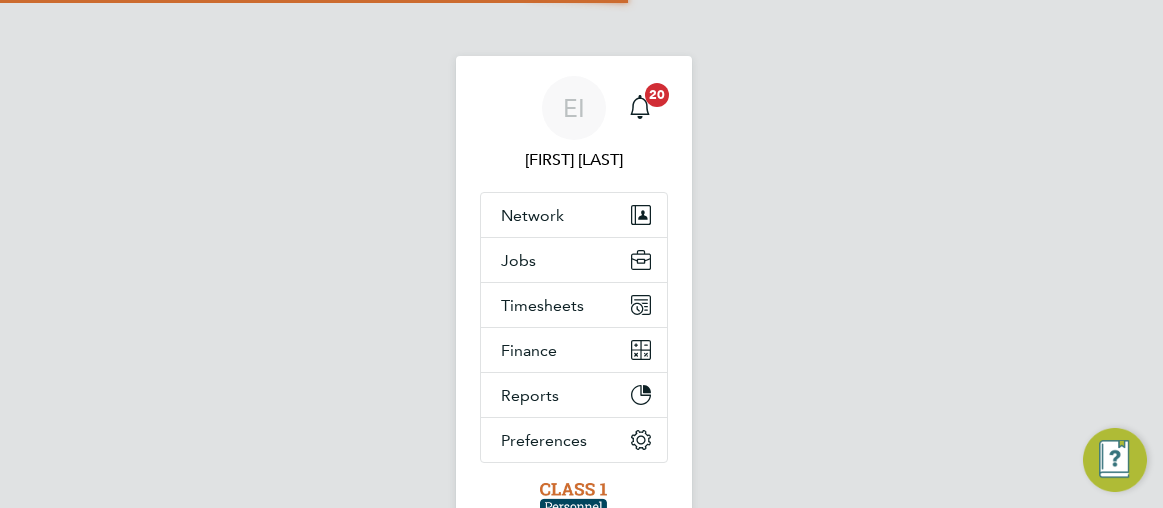 scroll, scrollTop: 0, scrollLeft: 0, axis: both 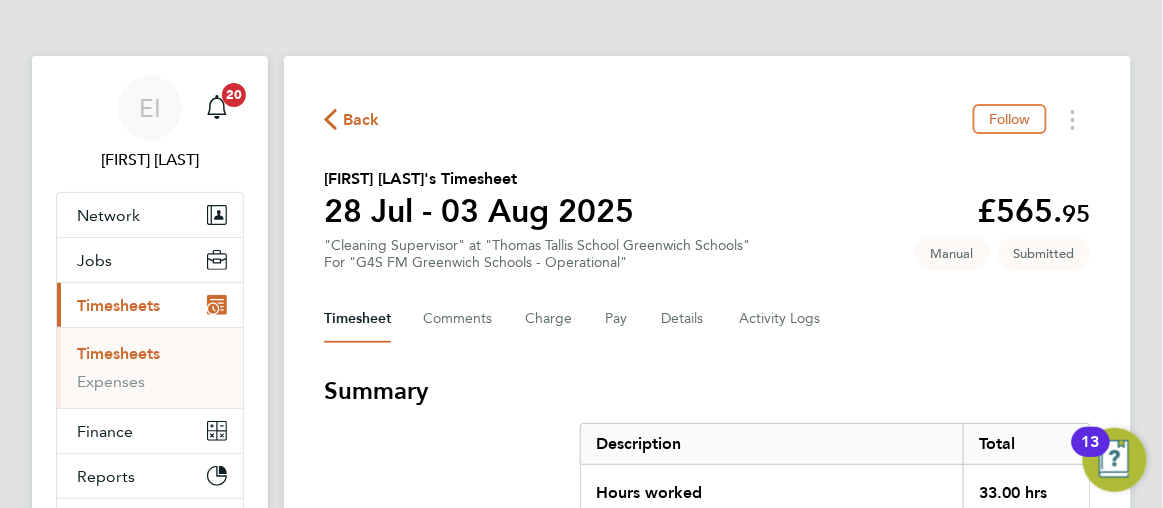click on "Back  Follow
Erick Pilaquinga's Timesheet   28 Jul - 03 Aug 2025   £565. 95  "Cleaning Supervisor" at "Thomas Tallis School Greenwich Schools"  For "G4S FM Greenwich Schools - Operational"  Submitted   Manual   Timesheet   Comments   Charge   Pay   Details   Activity Logs   Summary   Description   Total   Hours worked   33.00 hrs   Basic 1   33.00 hrs   Time Worked   Mon 28 Jul   10:00 to 19:00   |   60 min   8.00 hrs   |   Basic 1   (£17.15) =   £137.20   Edit   Tue 29 Jul   10:00 to 19:00   |   60 min   8.00 hrs   |   Basic 1   (£17.15) =   £137.20   Edit   Wed 30 Jul   10:00 to 20:00   |   60 min   9.00 hrs   |   Basic 1   (£17.15) =   £154.35   Edit   Thu 31 Jul   10:00 to 19:00   |   60 min   8.00 hrs   |   Basic 1   (£17.15) =   £137.20   Edit   Reject Timesheet" 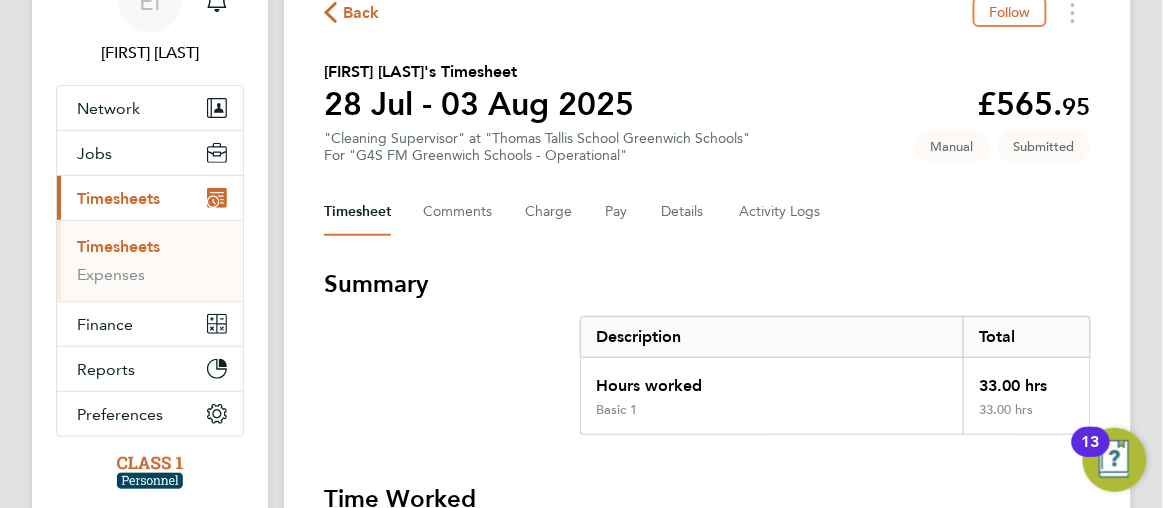 scroll, scrollTop: 0, scrollLeft: 0, axis: both 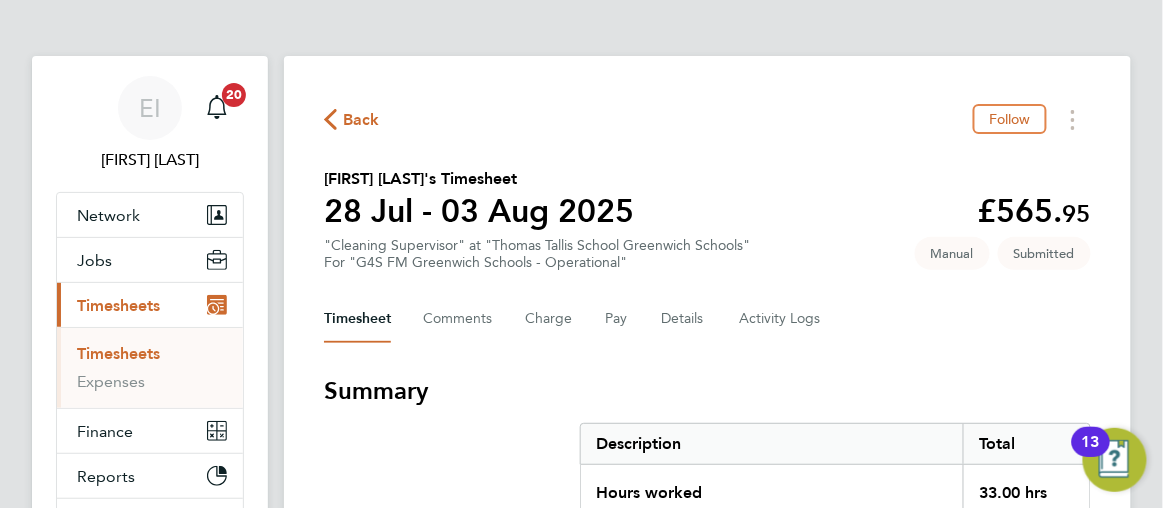 click 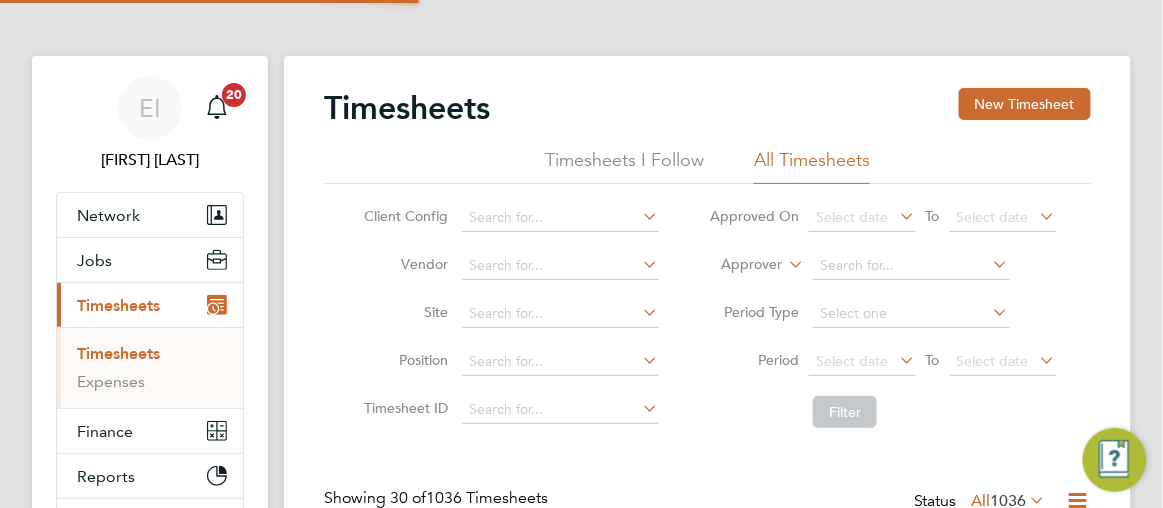 scroll, scrollTop: 10, scrollLeft: 9, axis: both 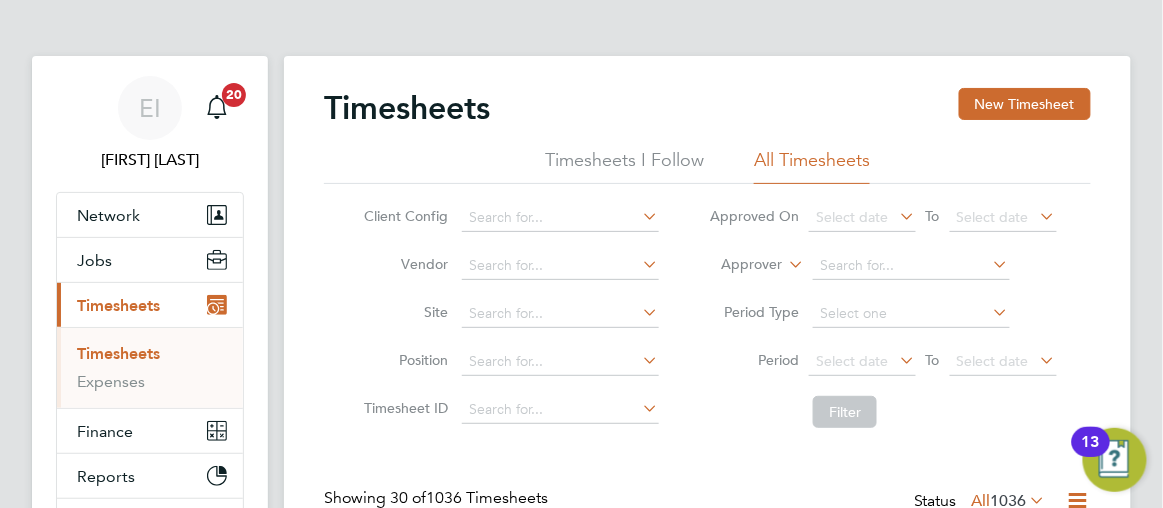 click on "Timesheets New Timesheet Timesheets I Follow All Timesheets Client Config   Vendor   Site   Position   Timesheet ID   Approved On
Select date
To
Select date
Approver     Period Type   Period
Select date
To
Select date
Filter Showing   30 of  1036 Timesheets Status  All  1036  WORKER  / ROLE WORKER  / PERIOD PERIOD  / TYPE SITE  / VENDOR TOTAL   TOTAL  / STATUS STATUS APPROVER Joseph Coffey NCHC Cleaner - Norfolk   28 Jul - 3 Aug 2025 28 Jul - 3 Aug 2025 Manual Norwich Comm Hosp Class 1 Personnel Li… £242.96 Saved Saved Alexandra Gergye Billy Green Cleaning Supervisor   28 Jul - 3 Aug 2025 28 Jul - 3 Aug 2025 Manual Colman Hospital Class 1 Personnel Li… £722.65 Submitted Submitted Alexandra Gergye Nancy Konadu Cleaner   28 Jul - 3 Aug 2025 28 Jul - 3 Aug 2025 Manual Hellesdon Hospital Class 1 Personnel Li… £720.30 Approved Approved Gianni Bernardi Tyler Girling Cleaner   28 Jul - 3 Aug 2025 28 Jul - 3 Aug 2025 Manual Woodlands Ipswich… £385.88" 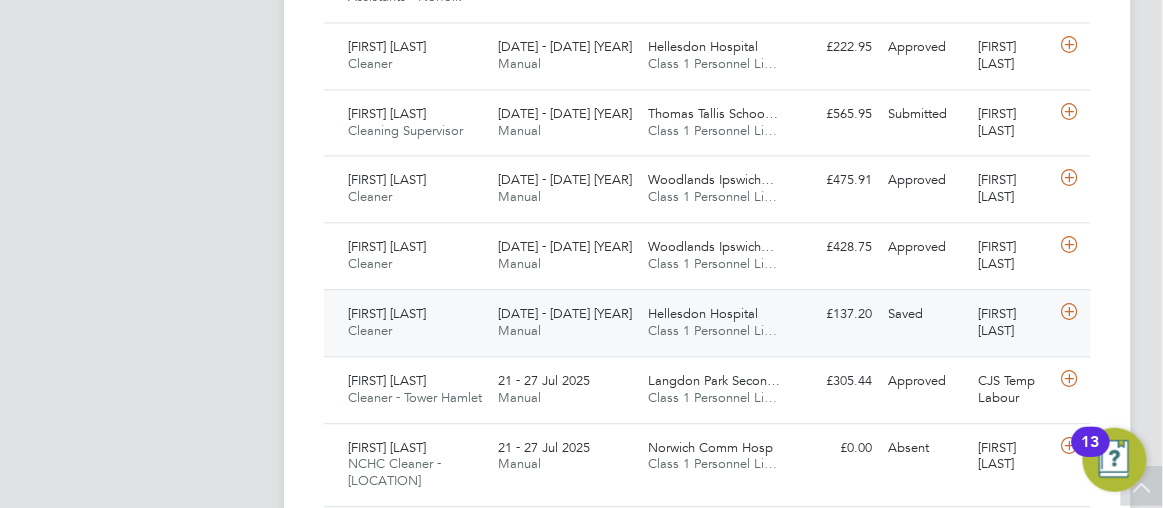 click on "Saved" 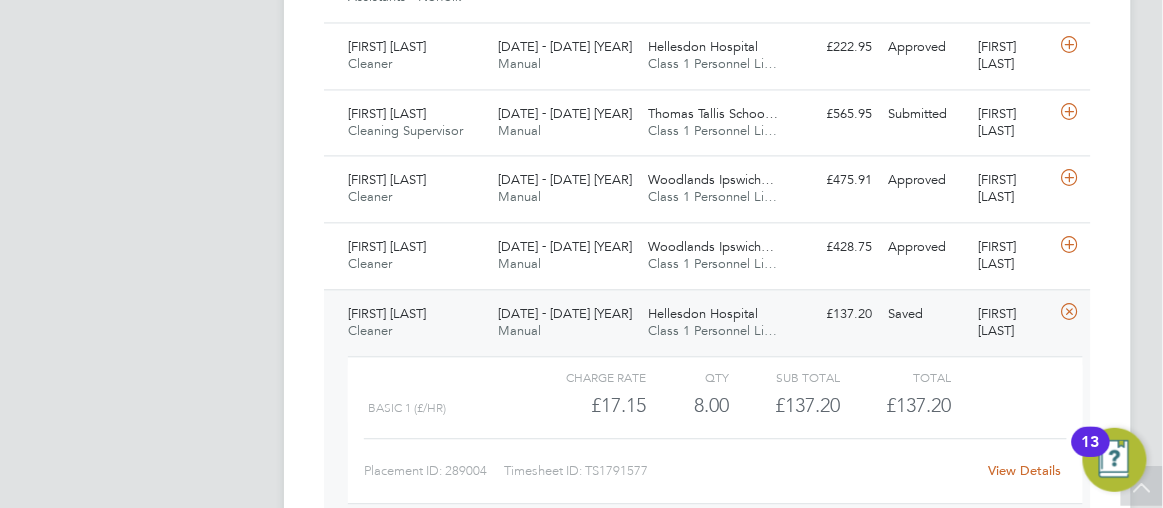 click on "View Details" 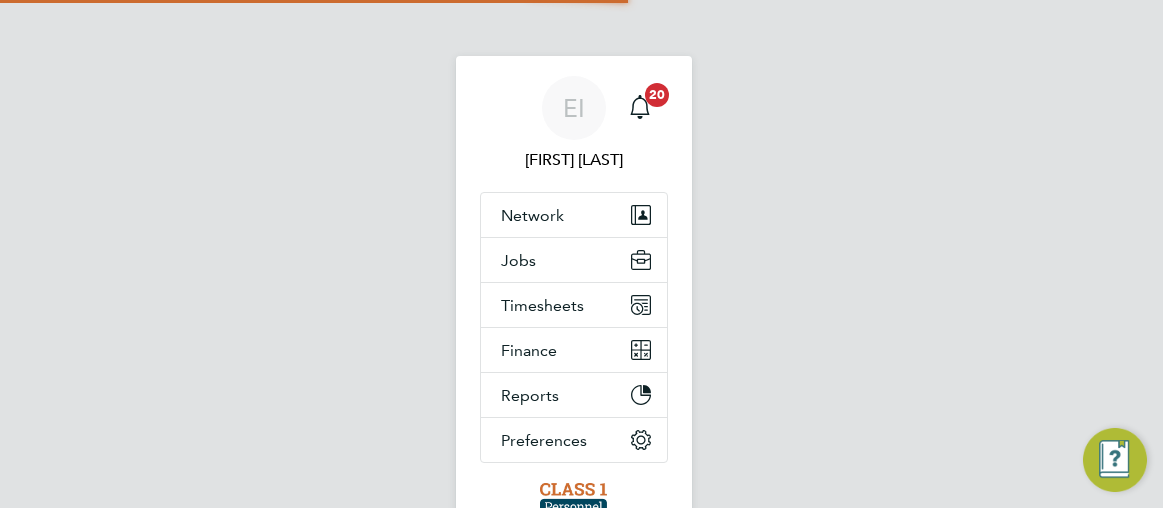 scroll, scrollTop: 0, scrollLeft: 0, axis: both 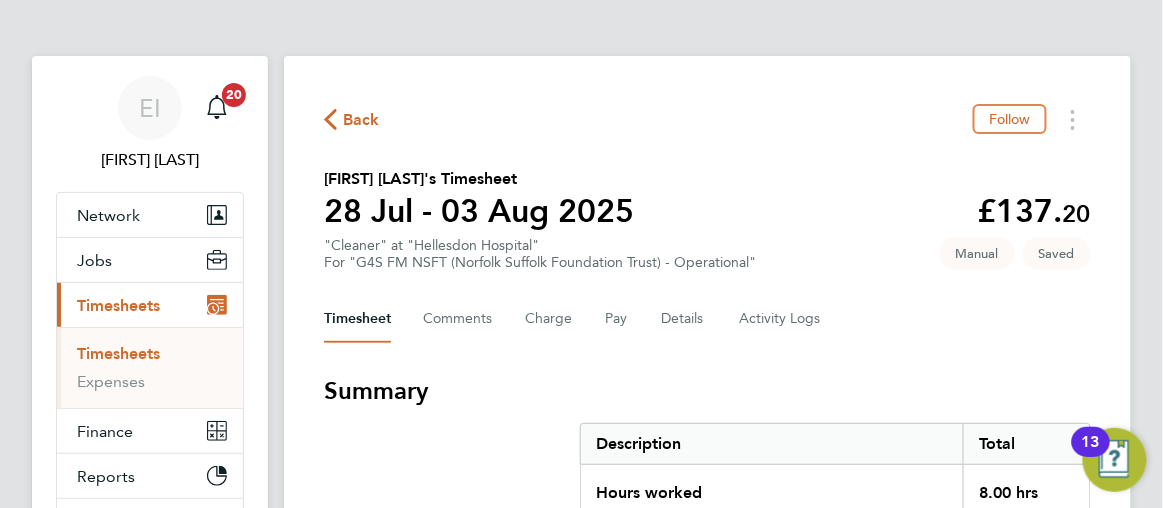 click on "Back  Follow
Sonna Beyai's Timesheet   28 Jul - 03 Aug 2025   £137. 20  "Cleaner" at "Hellesdon Hospital"  For "G4S FM NSFT (Norfolk Suffolk Foundation Trust) - Operational"  Saved   Manual   Timesheet   Comments   Charge   Pay   Details   Activity Logs   Summary   Description   Total   Hours worked   8.00 hrs   Basic 1   8.00 hrs   Time Worked   Mon 28 Jul   08:00 to 13:00   |   0 min   5.00 hrs   |   Basic 1   (£17.15) =   £85.75   16:00 to 19:00   |   0 min   3.00 hrs   |   Basic 1   (£17.15) =   £51.45   Edit   Submit For Approval   Reject Timesheet" 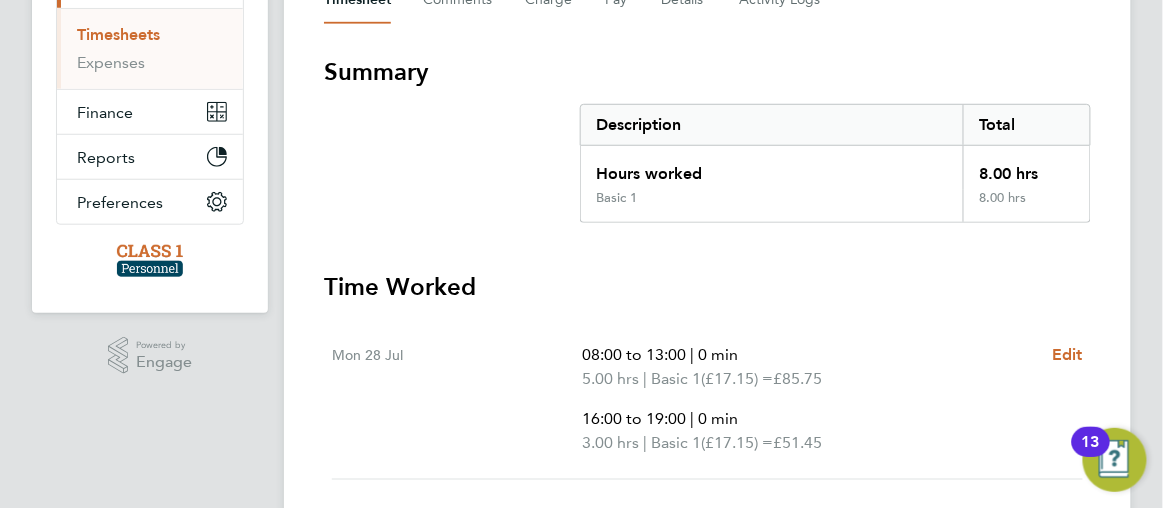 scroll, scrollTop: 64, scrollLeft: 0, axis: vertical 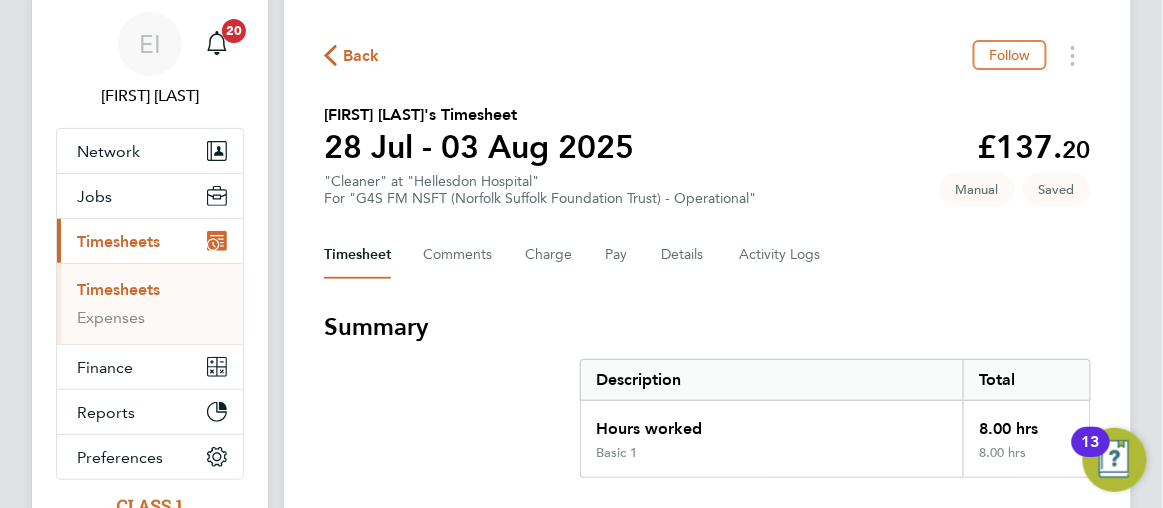 click on "Back  Follow
Sonna Beyai's Timesheet   28 Jul - 03 Aug 2025   £137. 20  "Cleaner" at "Hellesdon Hospital"  For "G4S FM NSFT (Norfolk Suffolk Foundation Trust) - Operational"  Saved   Manual   Timesheet   Comments   Charge   Pay   Details   Activity Logs   Summary   Description   Total   Hours worked   8.00 hrs   Basic 1   8.00 hrs   Time Worked   Mon 28 Jul   08:00 to 13:00   |   0 min   5.00 hrs   |   Basic 1   (£17.15) =   £85.75   16:00 to 19:00   |   0 min   3.00 hrs   |   Basic 1   (£17.15) =   £51.45   Edit   Submit For Approval   Reject Timesheet" 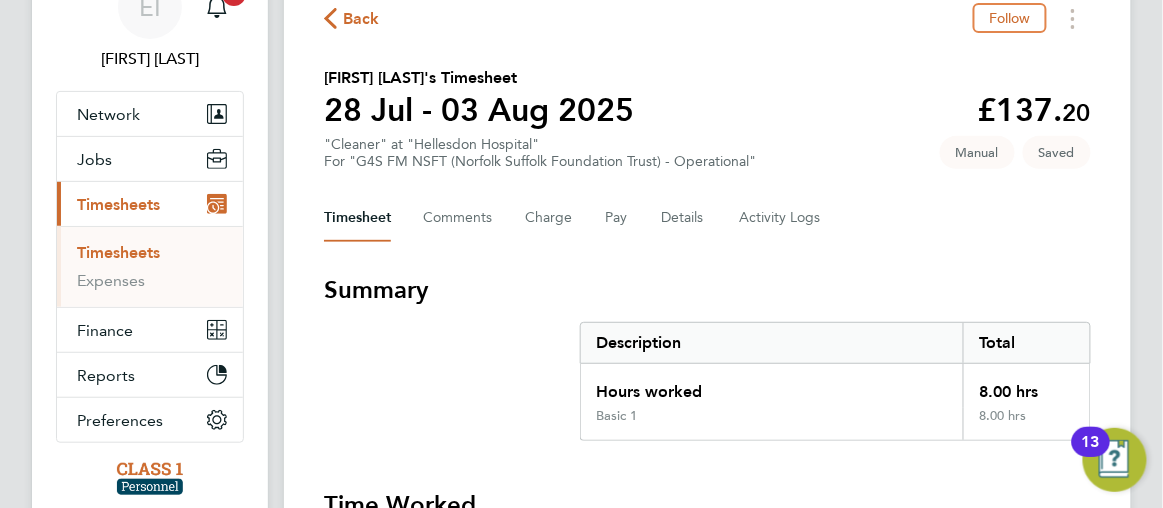 scroll, scrollTop: 0, scrollLeft: 0, axis: both 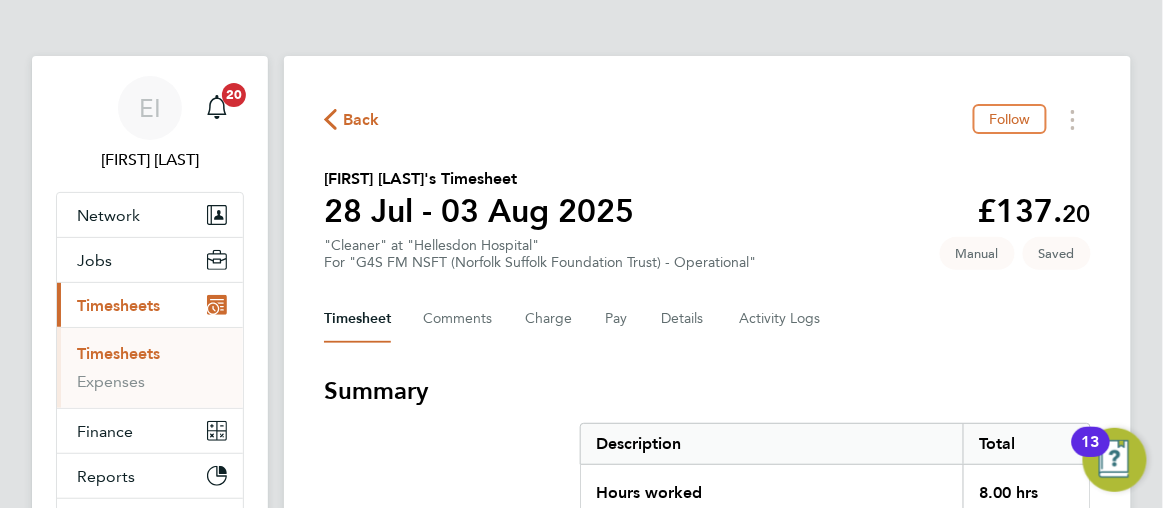 click 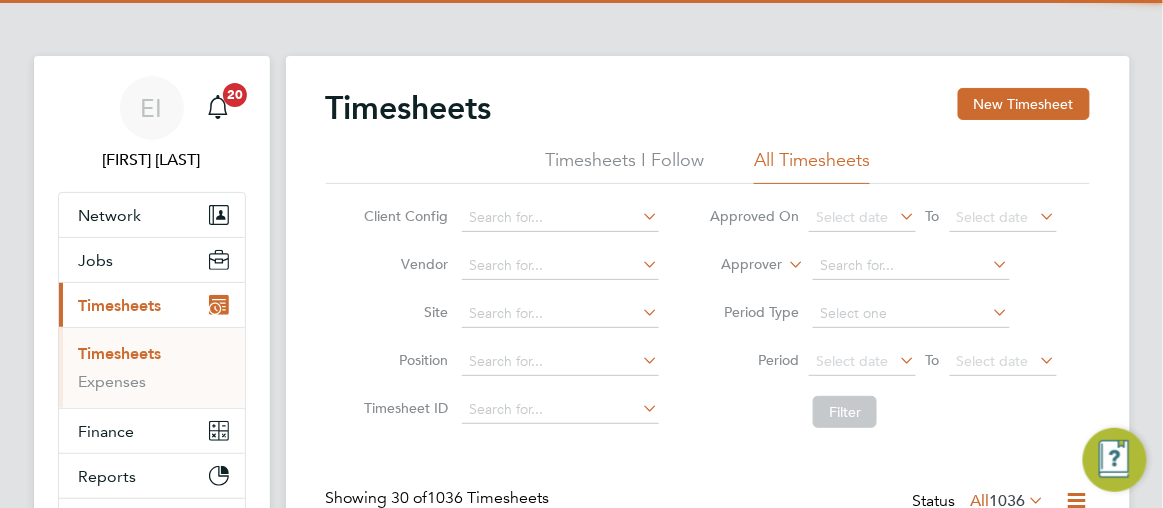scroll, scrollTop: 10, scrollLeft: 9, axis: both 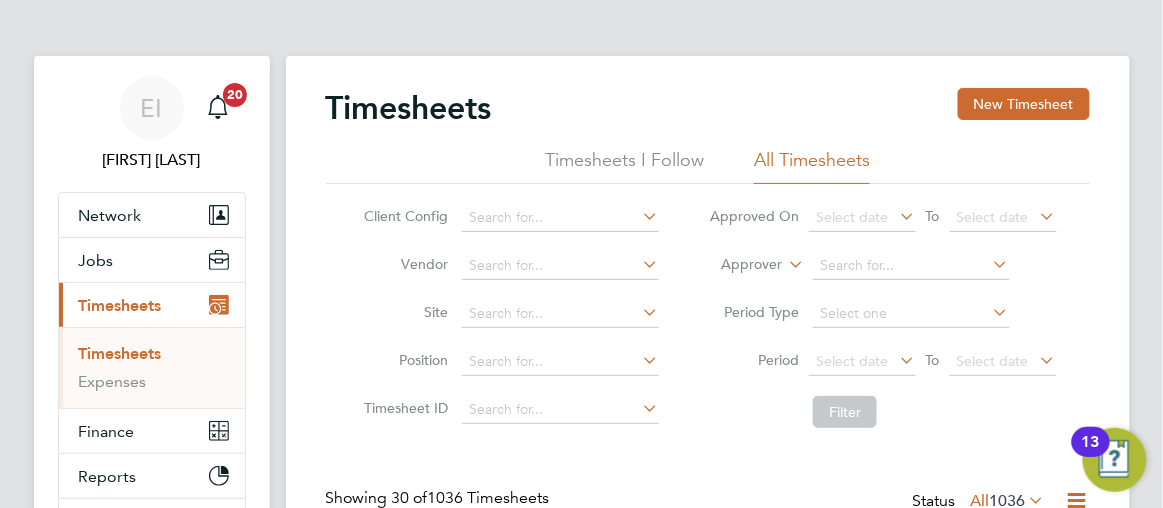 click on "Timesheets New Timesheet Timesheets I Follow All Timesheets Client Config   Vendor   Site   Position   Timesheet ID   Approved On
Select date
To
Select date
Approver     Period Type   Period
Select date
To
Select date
Filter Showing   30 of  1036 Timesheets Status  All  1036  WORKER  / ROLE WORKER  / PERIOD PERIOD  / TYPE SITE  / VENDOR TOTAL   TOTAL  / STATUS STATUS APPROVER [FIRST] [LAST] NCHC Cleaner - Norfolk   28 Jul - 3 Aug 2025 28 Jul - 3 Aug 2025 Manual Norwich Comm Hosp Class 1 Personnel Li… £242.96 Saved Saved [FIRST] [LAST] [FIRST] [LAST] Cleaning Supervisor   28 Jul - 3 Aug 2025 28 Jul - 3 Aug 2025 Manual Colman Hospital Class 1 Personnel Li… £722.65 Submitted Submitted [FIRST] [LAST] [FIRST] [LAST] Cleaner   28 Jul - 3 Aug 2025 28 Jul - 3 Aug 2025 Manual Hellesdon Hospital Class 1 Personnel Li… £720.30 Approved Approved [FIRST] [LAST] [FIRST] [LAST] Cleaner   28 Jul - 3 Aug 2025 28 Jul - 3 Aug 2025 Manual Woodlands Ipswich… £385.88" 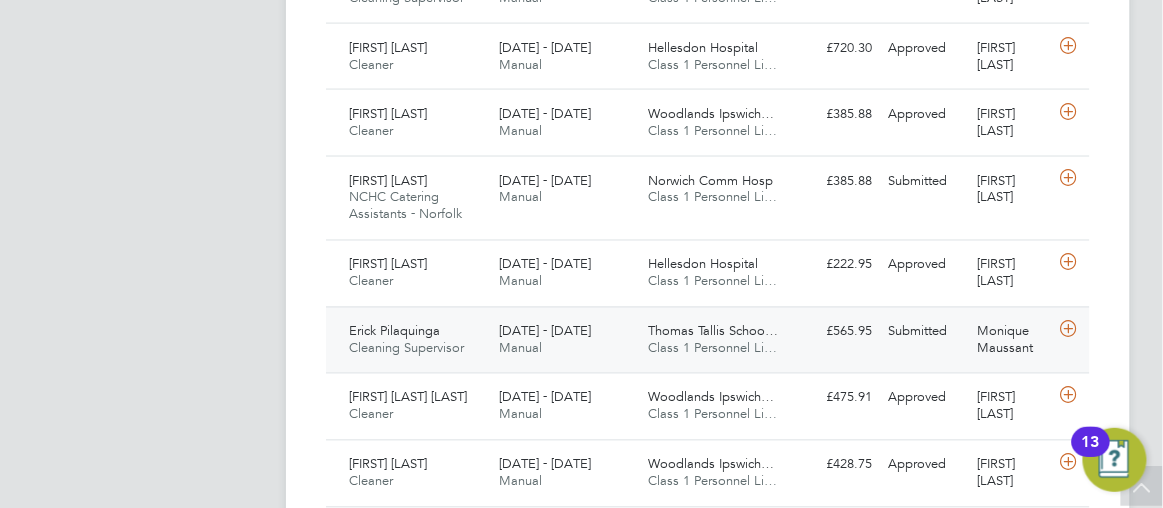 drag, startPoint x: 379, startPoint y: 328, endPoint x: 430, endPoint y: 326, distance: 51.0392 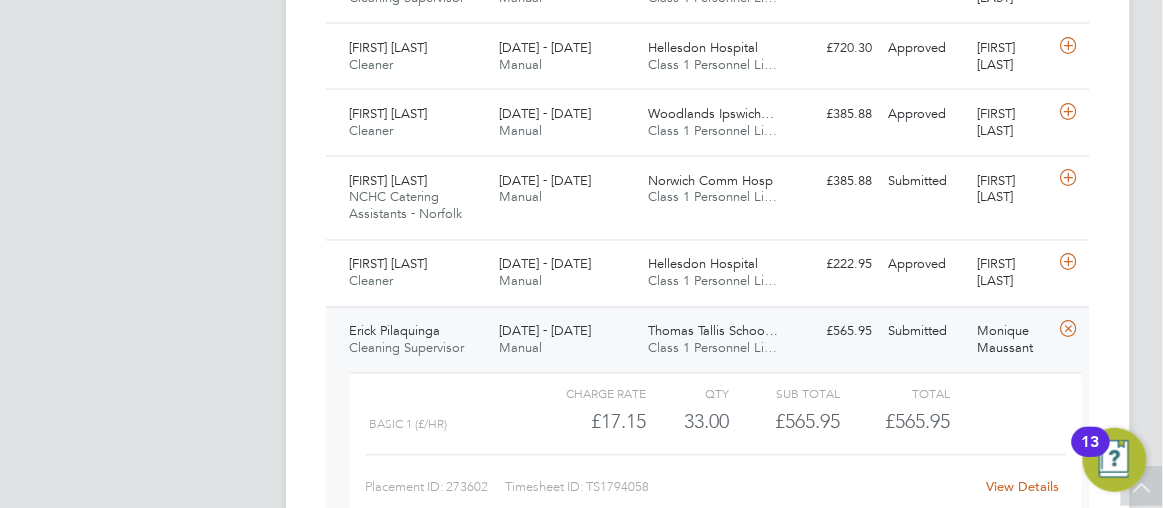 click on "Erick Pilaquinga" 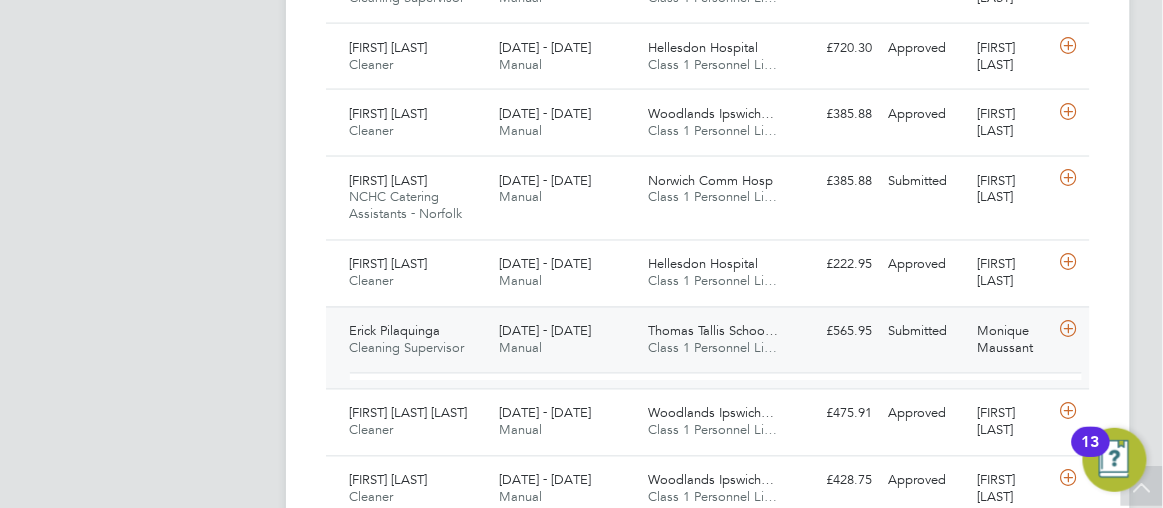click on "Erick Pilaquinga" 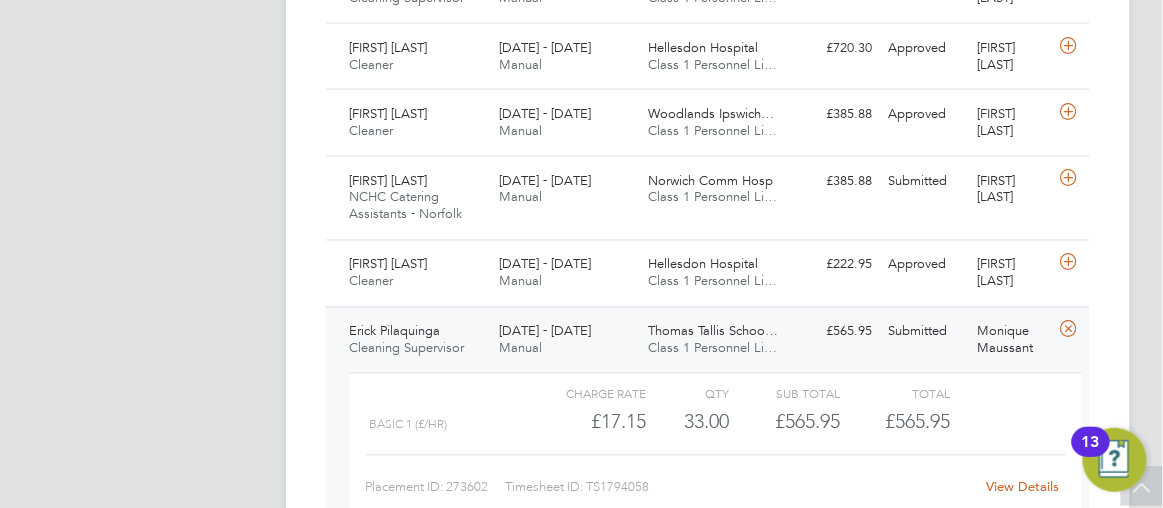 click on "View Details" 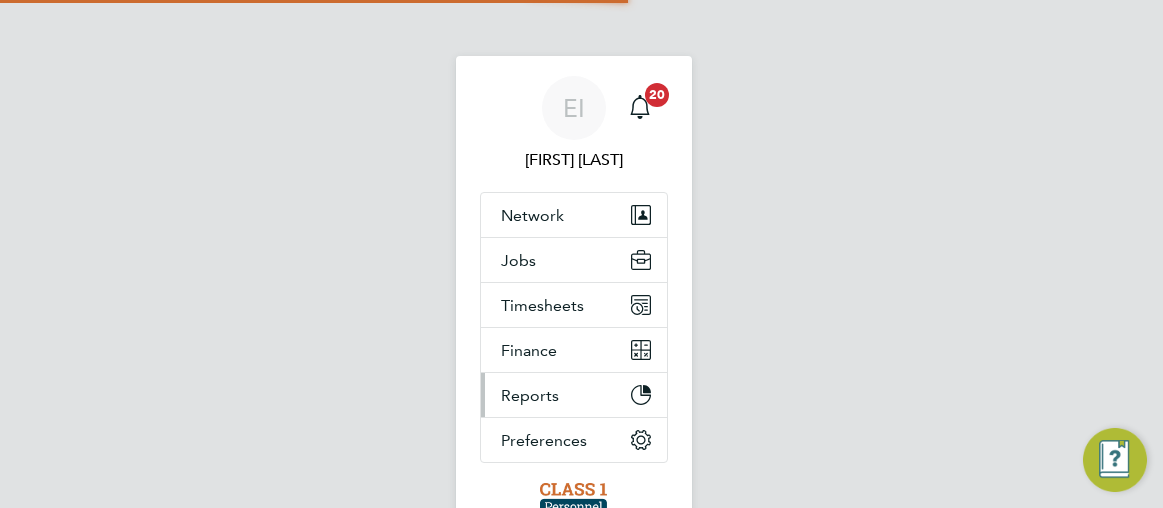 scroll, scrollTop: 0, scrollLeft: 0, axis: both 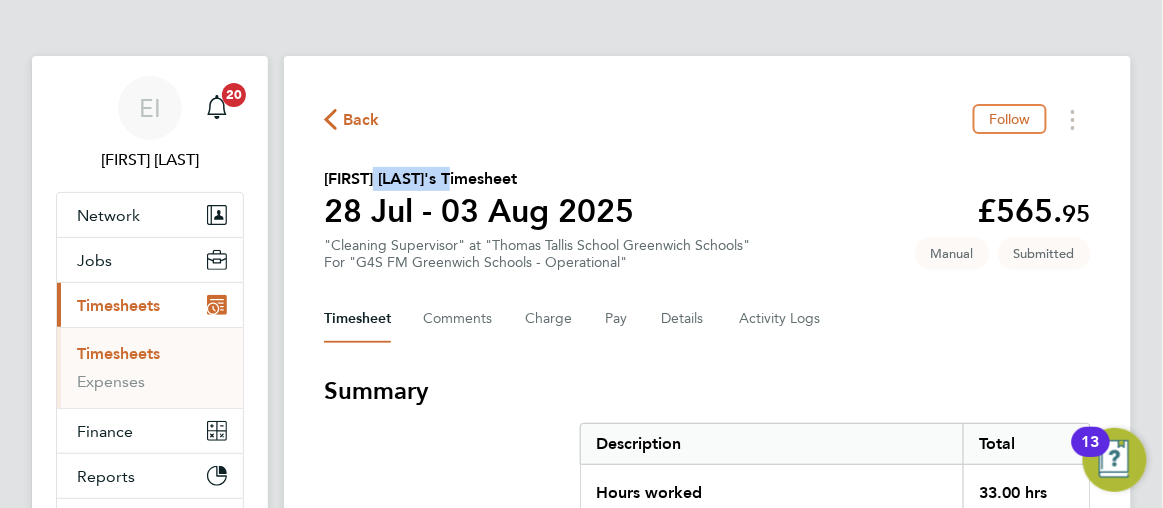 drag, startPoint x: 364, startPoint y: 173, endPoint x: 448, endPoint y: 183, distance: 84.59315 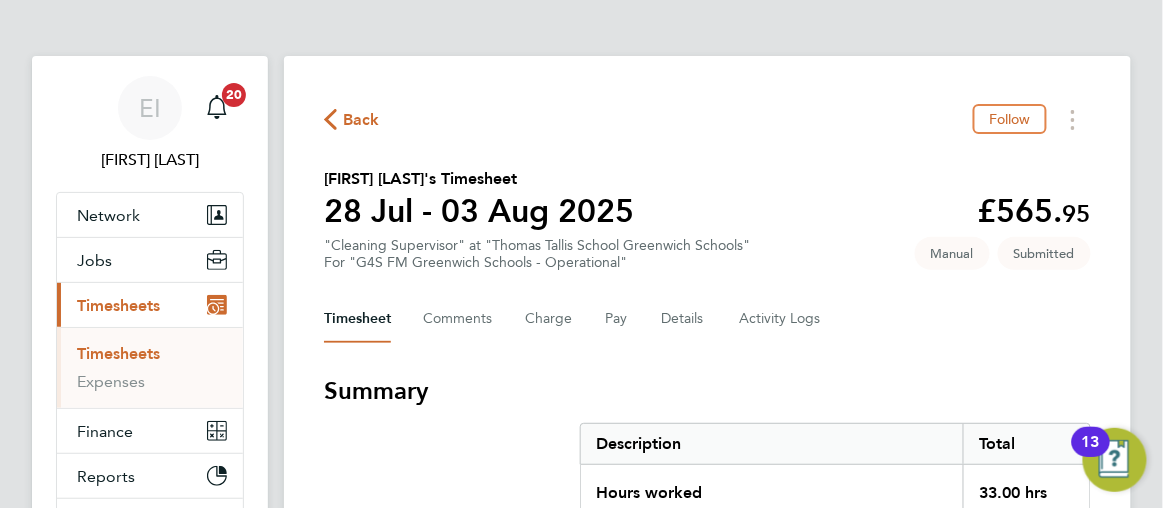 click on "Back  Follow
[LAST]'s Timesheet   28 Jul - 03 Aug 2025   £565. 95  "Cleaning Supervisor" at "Thomas Tallis School Greenwich Schools"  For "G4S FM Greenwich Schools - Operational"  Submitted   Manual   Timesheet   Comments   Charge   Pay   Details   Activity Logs   Summary   Description   Total   Hours worked   33.00 hrs   Basic 1   33.00 hrs   Time Worked   Mon 28 Jul   10:00 to 19:00   |   60 min   8.00 hrs   |   Basic 1   (£17.15) =   £137.20   Edit   Tue 29 Jul   10:00 to 19:00   |   60 min   8.00 hrs   |   Basic 1   (£17.15) =   £137.20   Edit   Wed 30 Jul   10:00 to 20:00   |   60 min   9.00 hrs   |   Basic 1   (£17.15) =   £154.35   Edit   Thu 31 Jul   10:00 to 19:00   |   60 min   8.00 hrs   |   Basic 1   (£17.15) =   £137.20   Edit   Reject Timesheet" 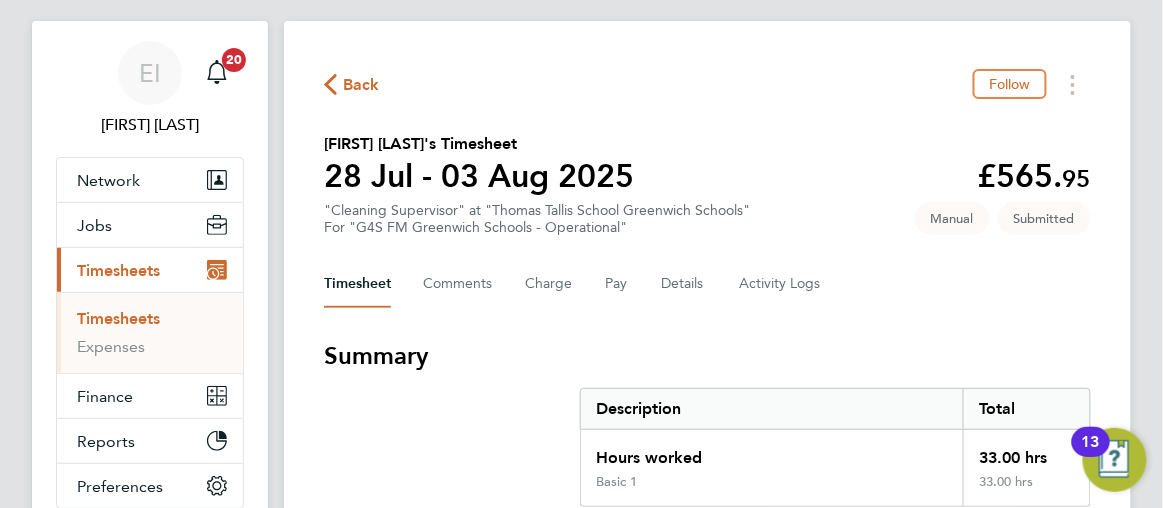 scroll, scrollTop: 0, scrollLeft: 0, axis: both 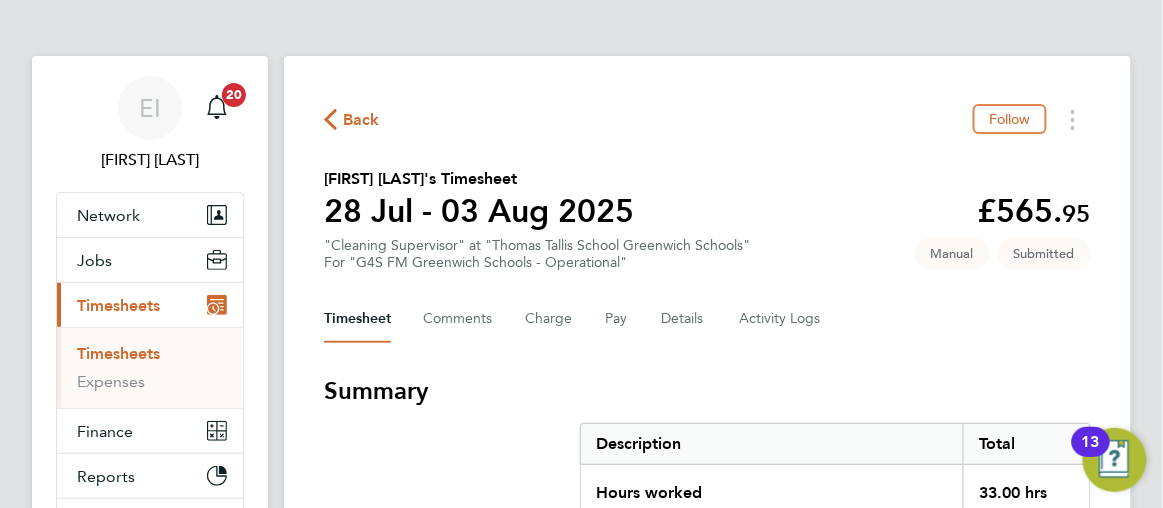 click 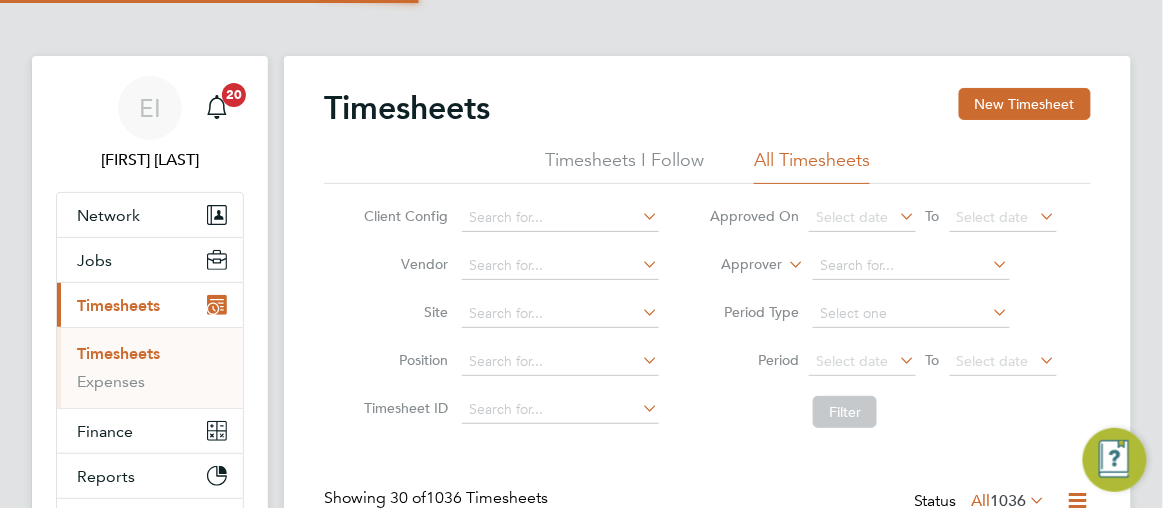 scroll, scrollTop: 10, scrollLeft: 9, axis: both 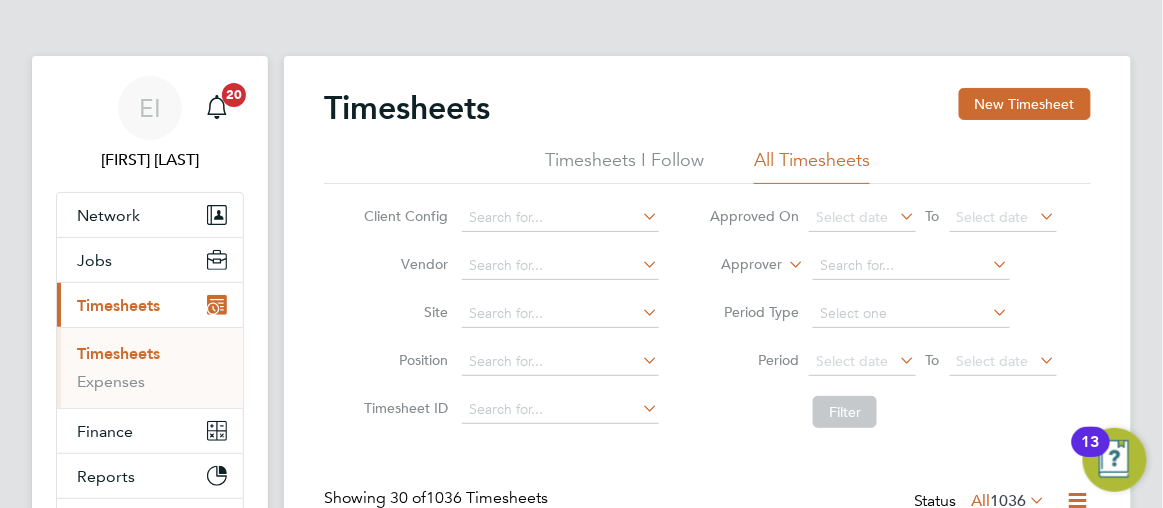 click on "Timesheets New Timesheet Timesheets I Follow All Timesheets Client Config   Vendor   Site   Position   Timesheet ID   Approved On
Select date
To
Select date
Approver     Period Type   Period
Select date
To
Select date
Filter Showing   30 of  1036 Timesheets Status  All  1036  WORKER  / ROLE WORKER  / PERIOD PERIOD  / TYPE SITE  / VENDOR TOTAL   TOTAL  / STATUS STATUS APPROVER [FIRST] [LAST] NCHC Cleaner - Norfolk   28 Jul - 3 Aug 2025 28 Jul - 3 Aug 2025 Manual Norwich Comm Hosp Class 1 Personnel Li… £242.96 Saved Saved [FIRST] [LAST] [FIRST] [LAST] Cleaning Supervisor   28 Jul - 3 Aug 2025 28 Jul - 3 Aug 2025 Manual Colman Hospital Class 1 Personnel Li… £722.65 Submitted Submitted [FIRST] [LAST] [FIRST] [LAST] Cleaner   28 Jul - 3 Aug 2025 28 Jul - 3 Aug 2025 Manual Hellesdon Hospital Class 1 Personnel Li… £720.30 Approved Approved [FIRST] [LAST] [FIRST] [LAST] Cleaner   28 Jul - 3 Aug 2025 28 Jul - 3 Aug 2025 Manual Woodlands Ipswich… £385.88" 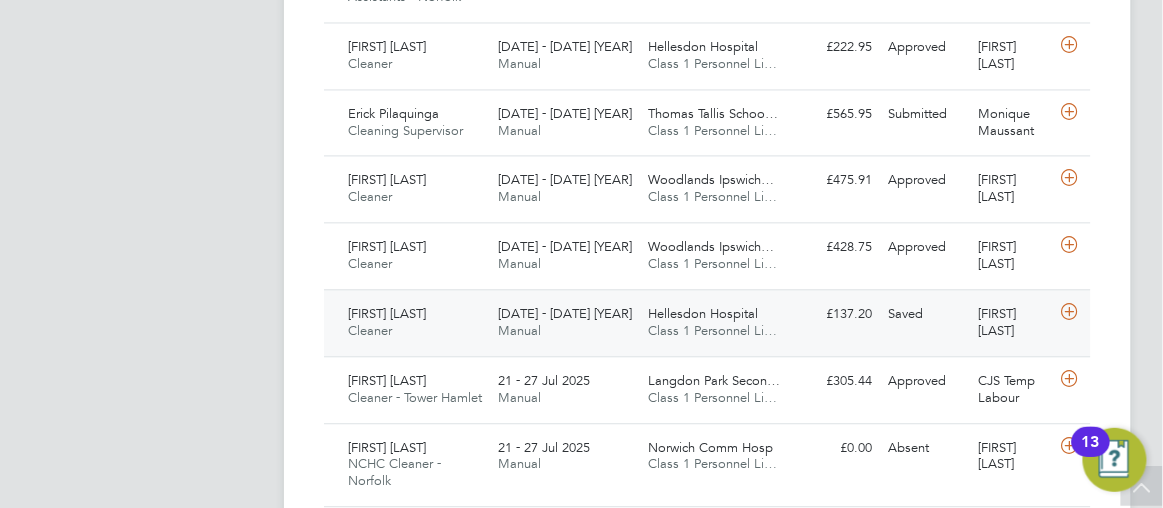 click on "[HOSPITAL] Class 1 Personnel Li…" 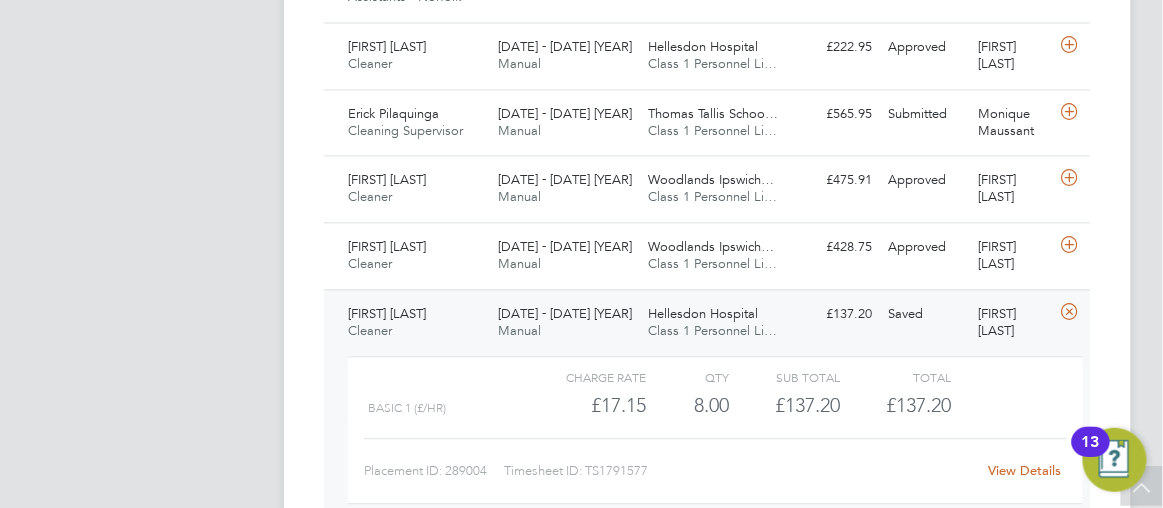 click on "View Details" 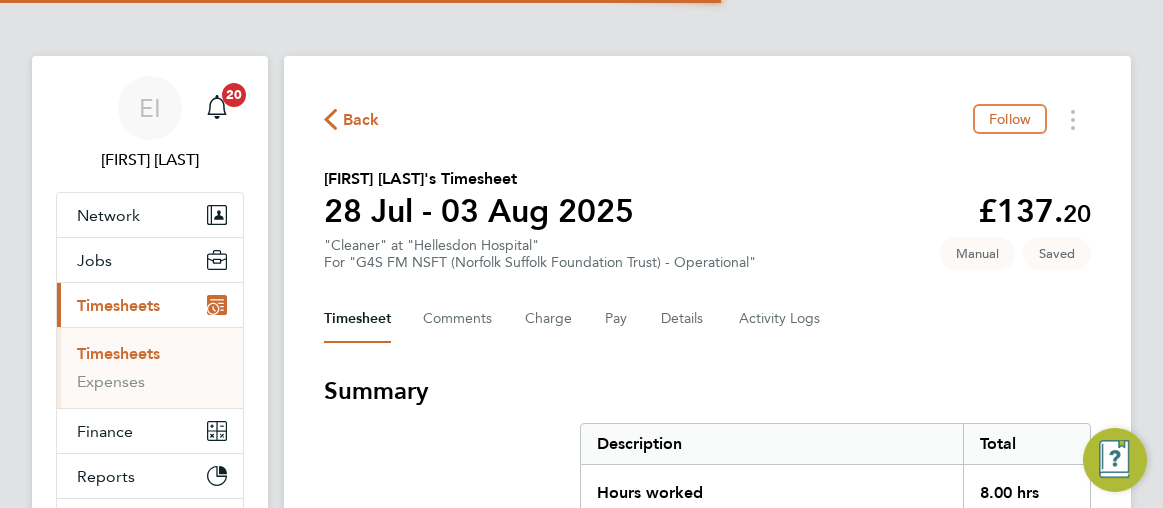 scroll, scrollTop: 0, scrollLeft: 0, axis: both 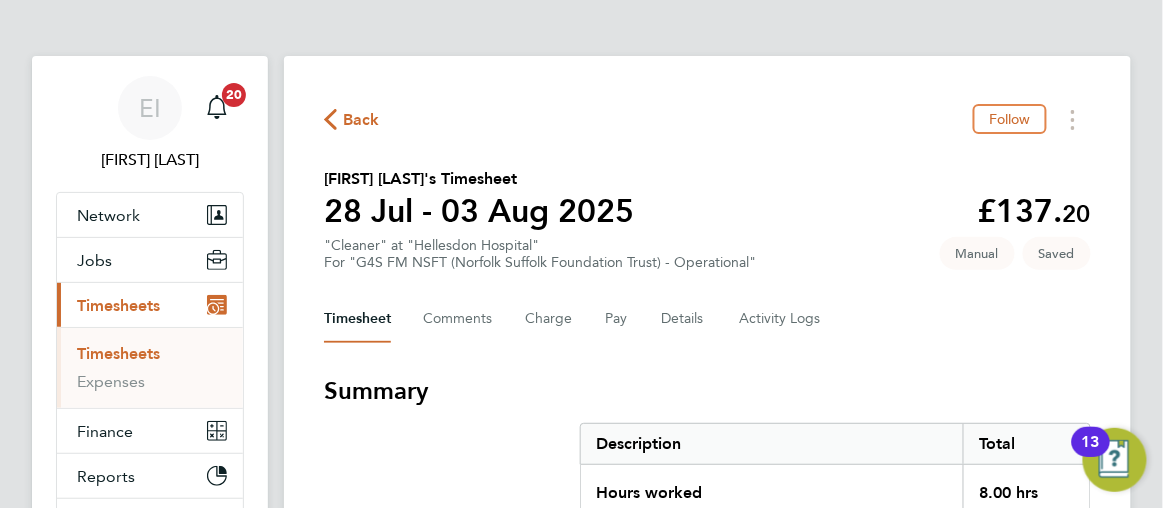 click on "Back  Follow
[FIRST] [LAST]'s Timesheet   [DATE] - [DATE] [YEAR]   £137. 20  "Cleaner" at "Hellesdon Hospital"  For "G4S FM NSFT (Norfolk Suffolk Foundation Trust) - Operational"  Saved   Manual   Timesheet   Comments   Charge   Pay   Details   Activity Logs   Summary   Description   Total   Hours worked   8.00 hrs   Basic 1   8.00 hrs   Time Worked   Mon [DATE]   08:00 to 13:00   |   0 min   5.00 hrs   |   Basic 1   (£17.15) =   £85.75   16:00 to 19:00   |   0 min   3.00 hrs   |   Basic 1   (£17.15) =   £51.45   Edit   Submit For Approval   Reject Timesheet" 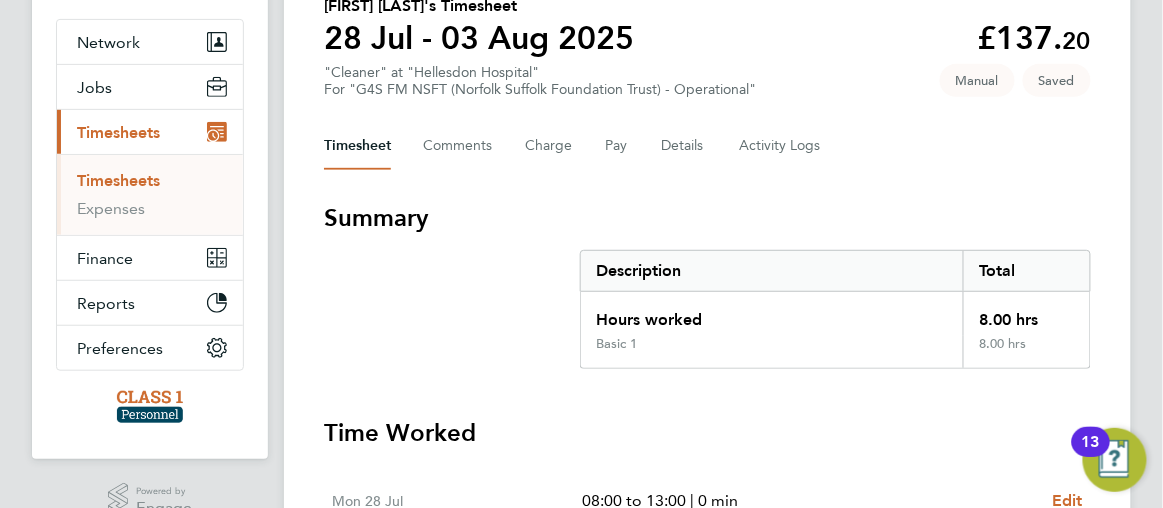 scroll, scrollTop: 28, scrollLeft: 0, axis: vertical 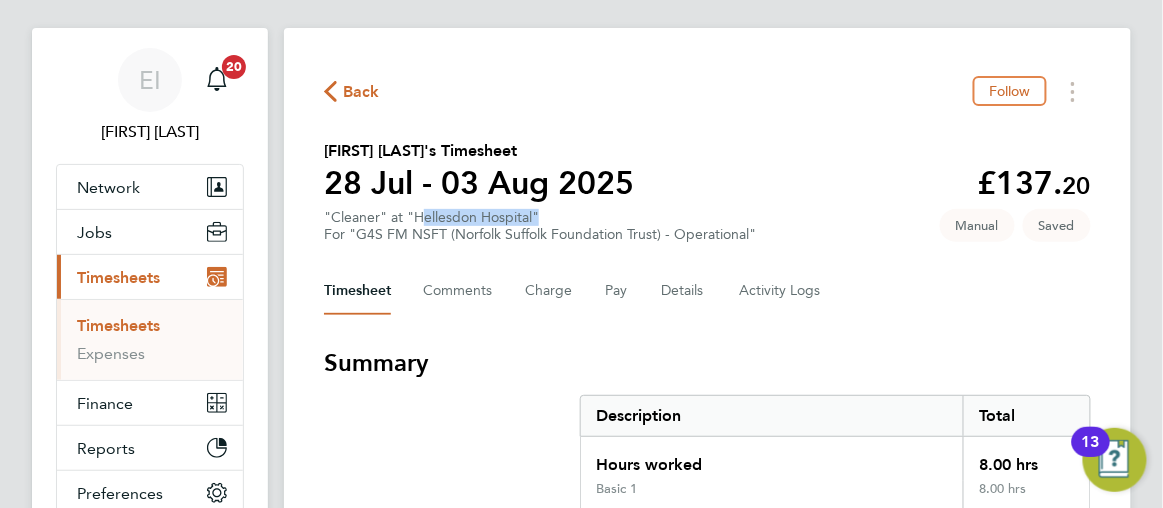 drag, startPoint x: 415, startPoint y: 216, endPoint x: 533, endPoint y: 223, distance: 118.20744 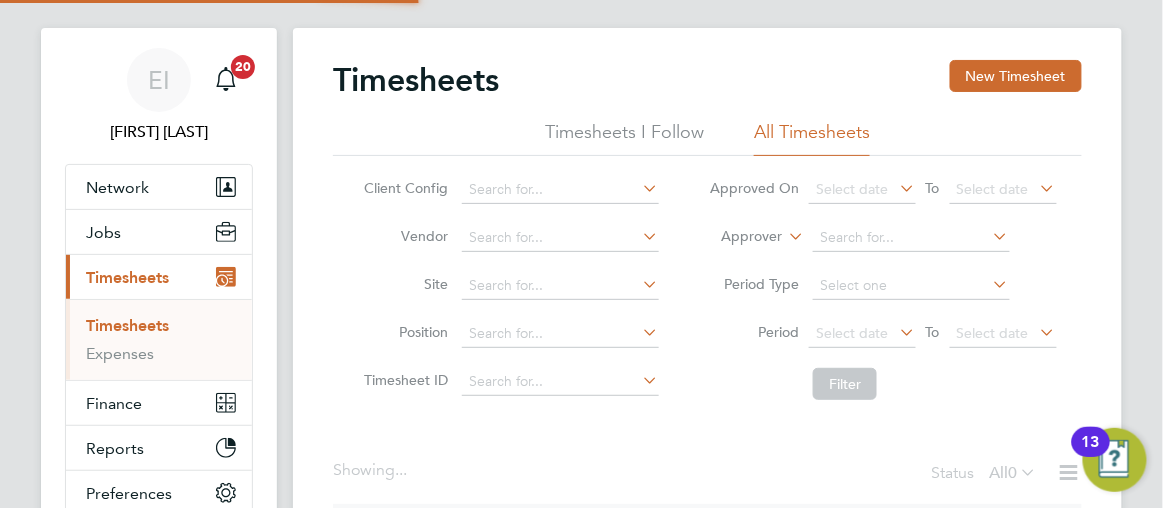 scroll, scrollTop: 0, scrollLeft: 0, axis: both 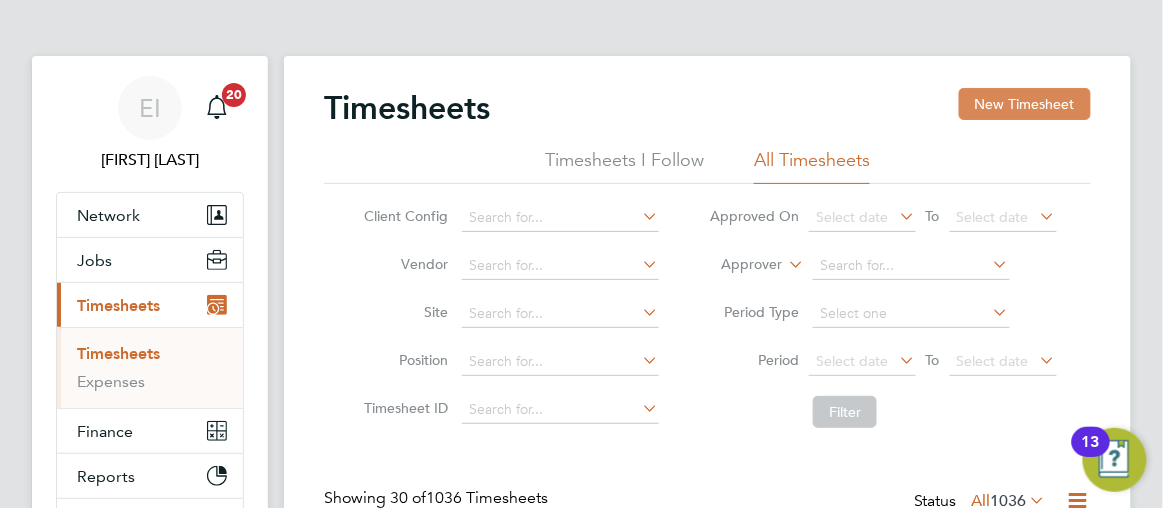 click on "New Timesheet" 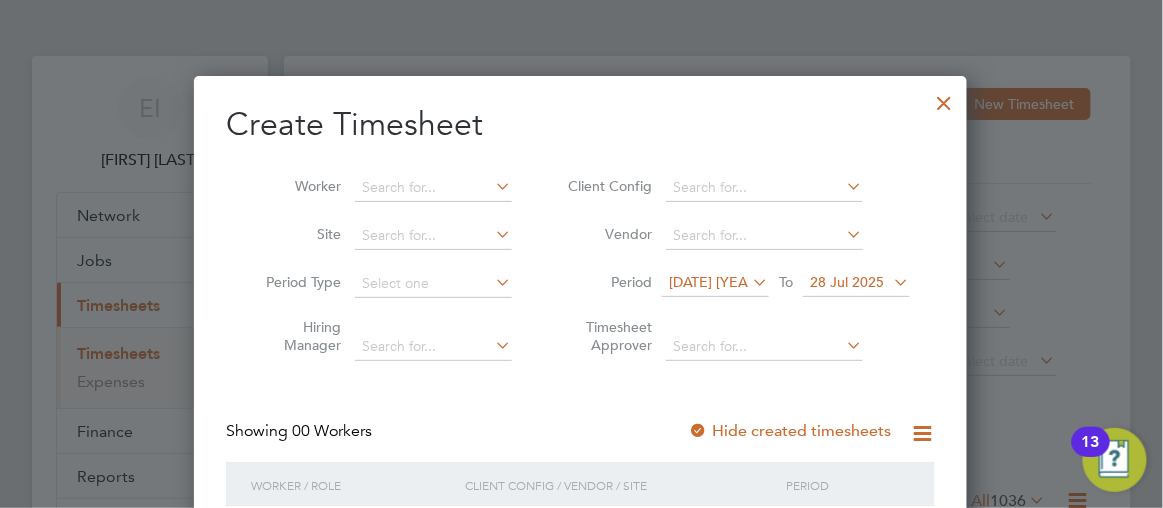 click 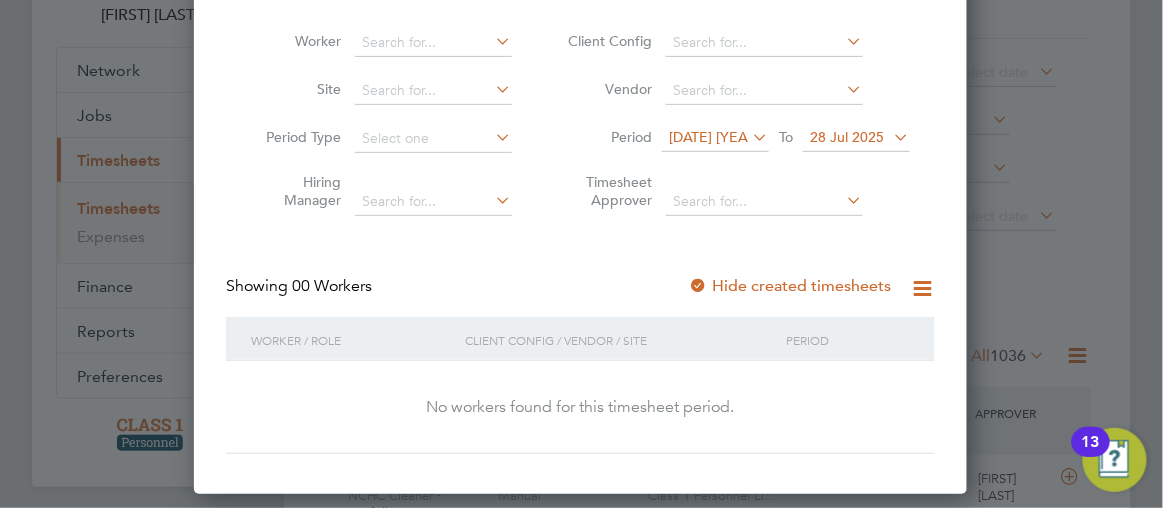 click on "21 Jul 2025" at bounding box center [715, 137] 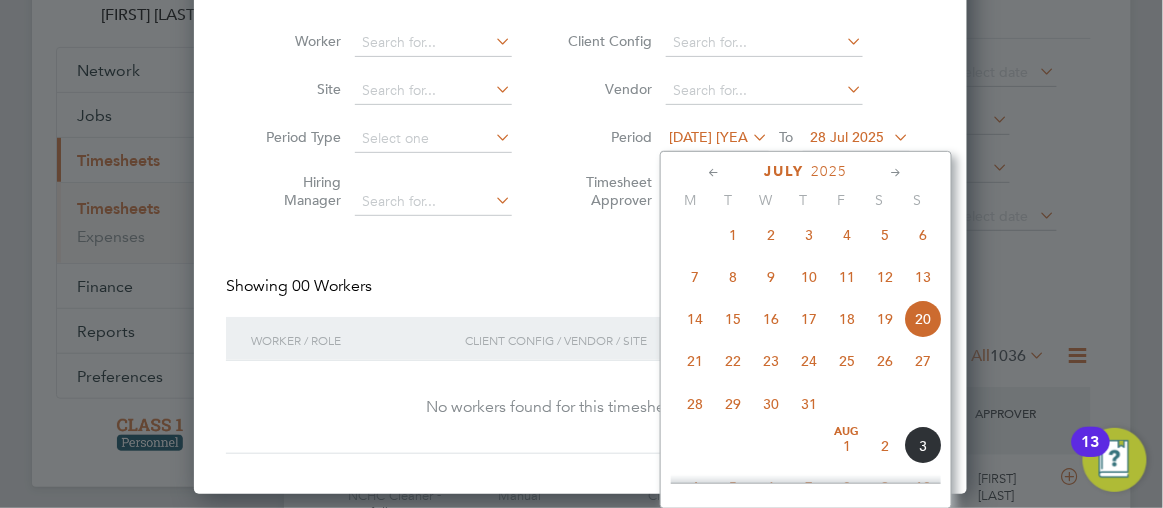 click on "28" 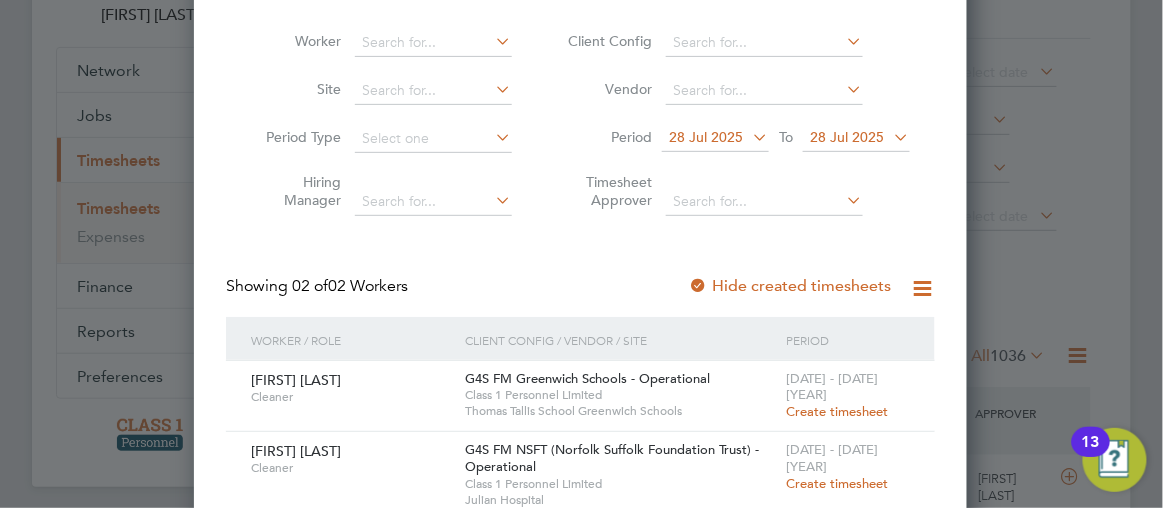 click on "28 Jul 2025" at bounding box center [847, 137] 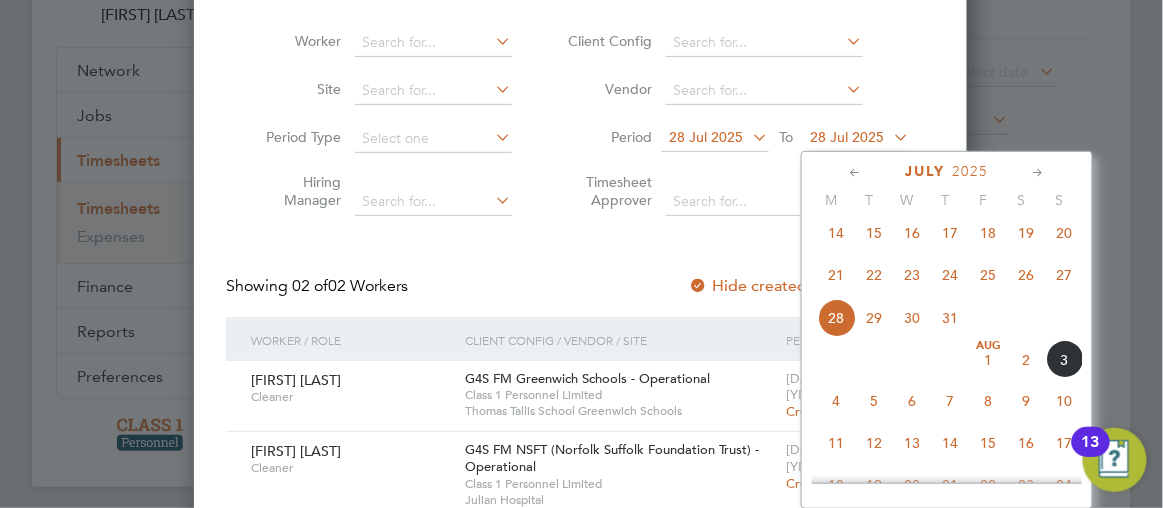 click on "3" 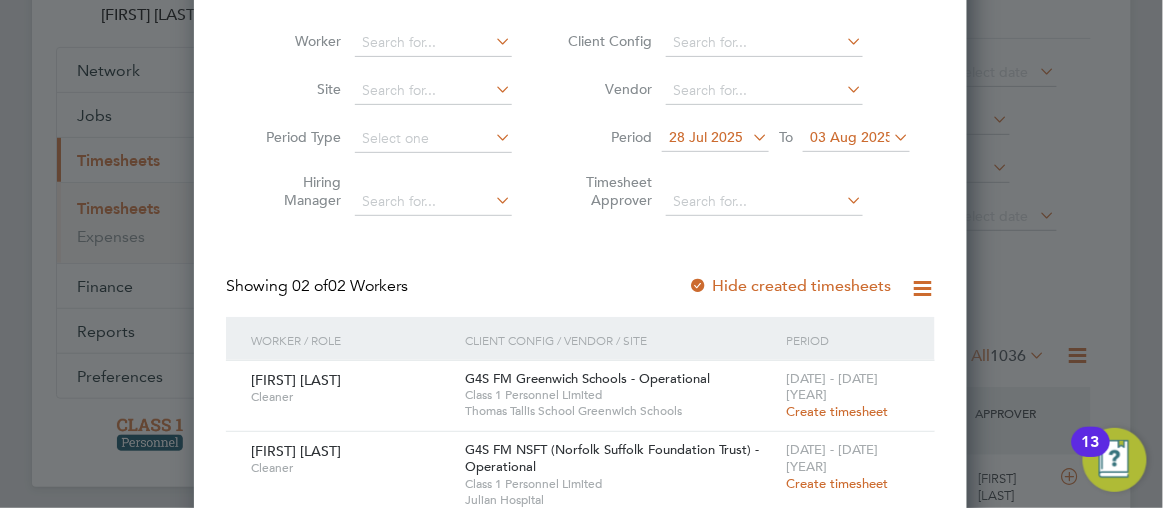 click 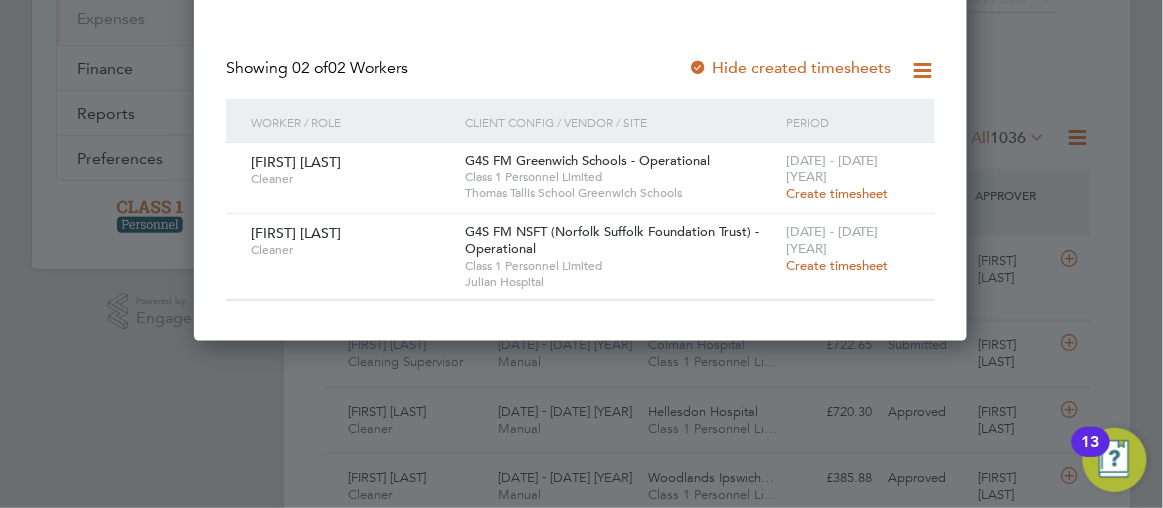 click 